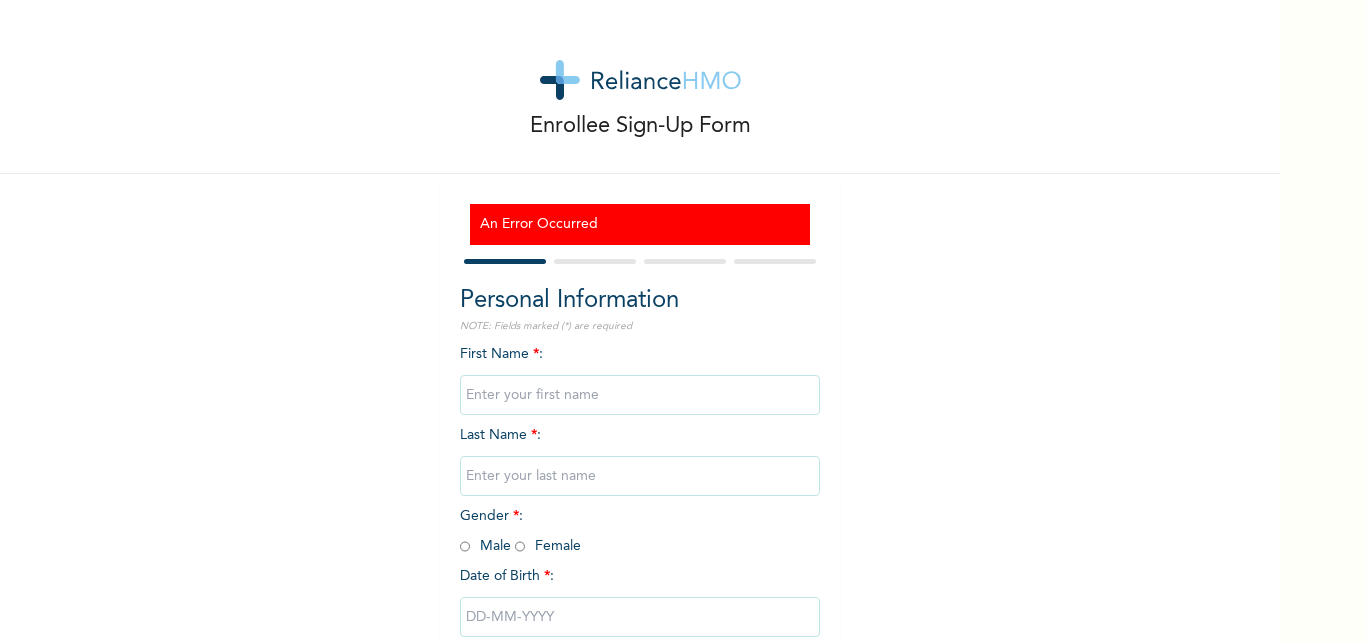 scroll, scrollTop: 0, scrollLeft: 0, axis: both 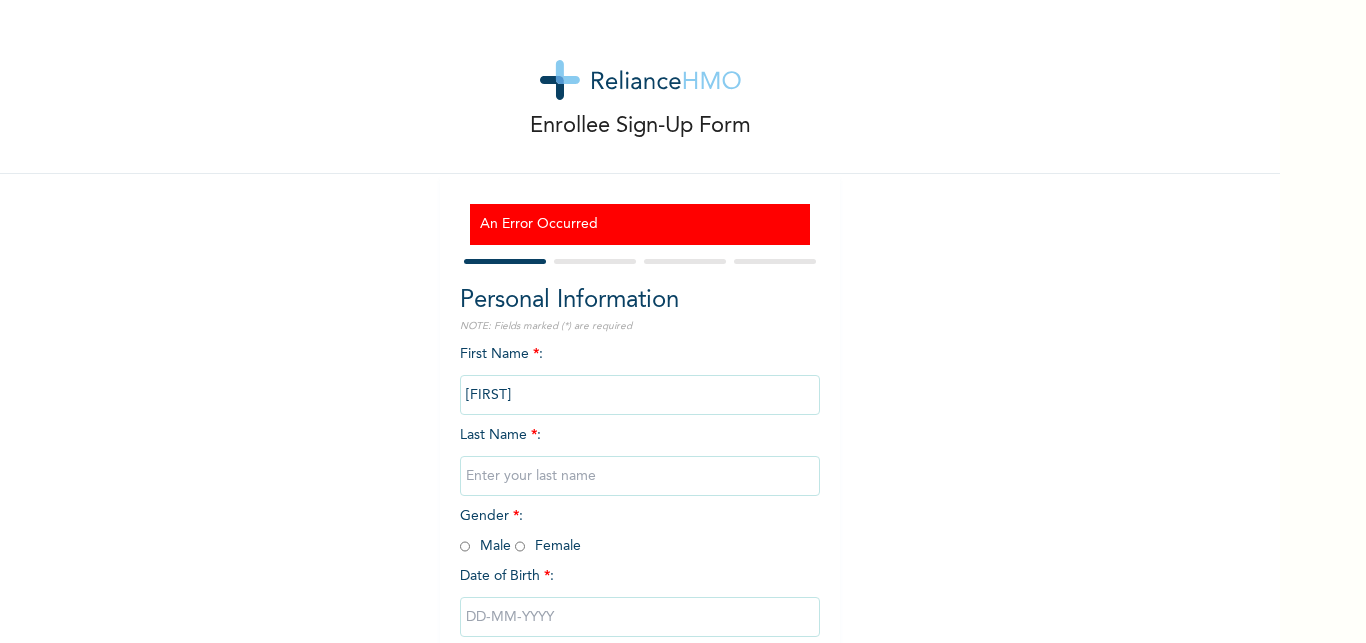 type on "[FIRST]" 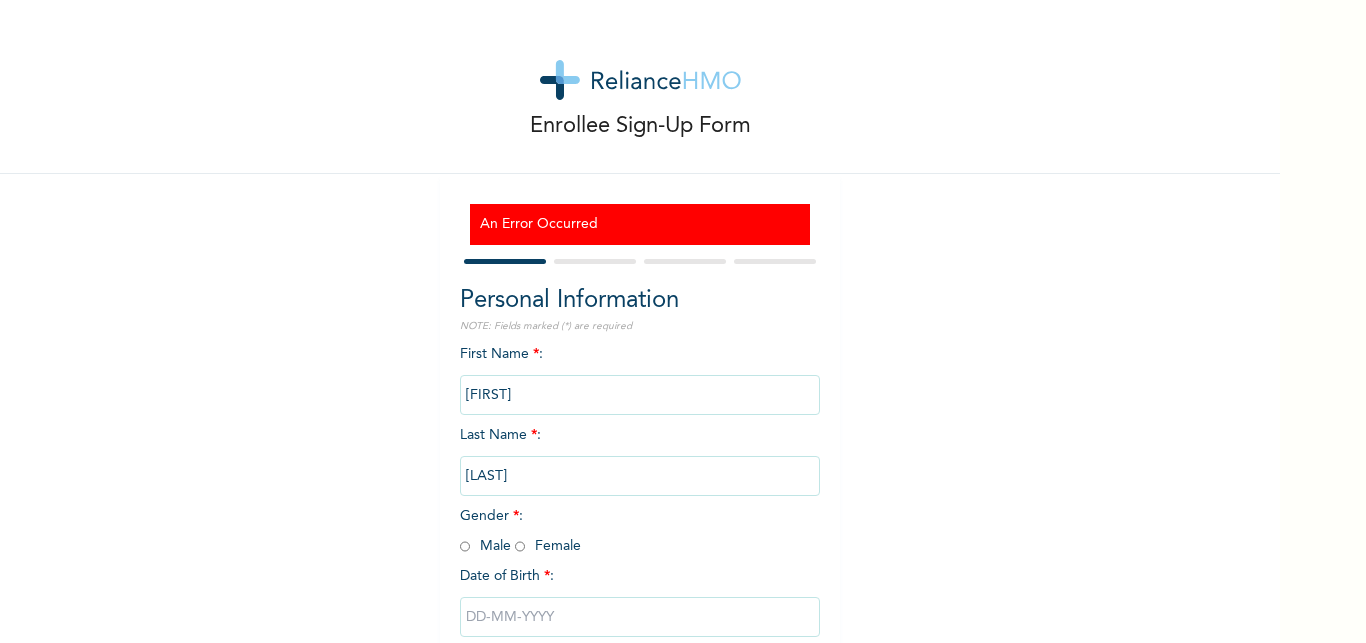 type on "Ofuokwu" 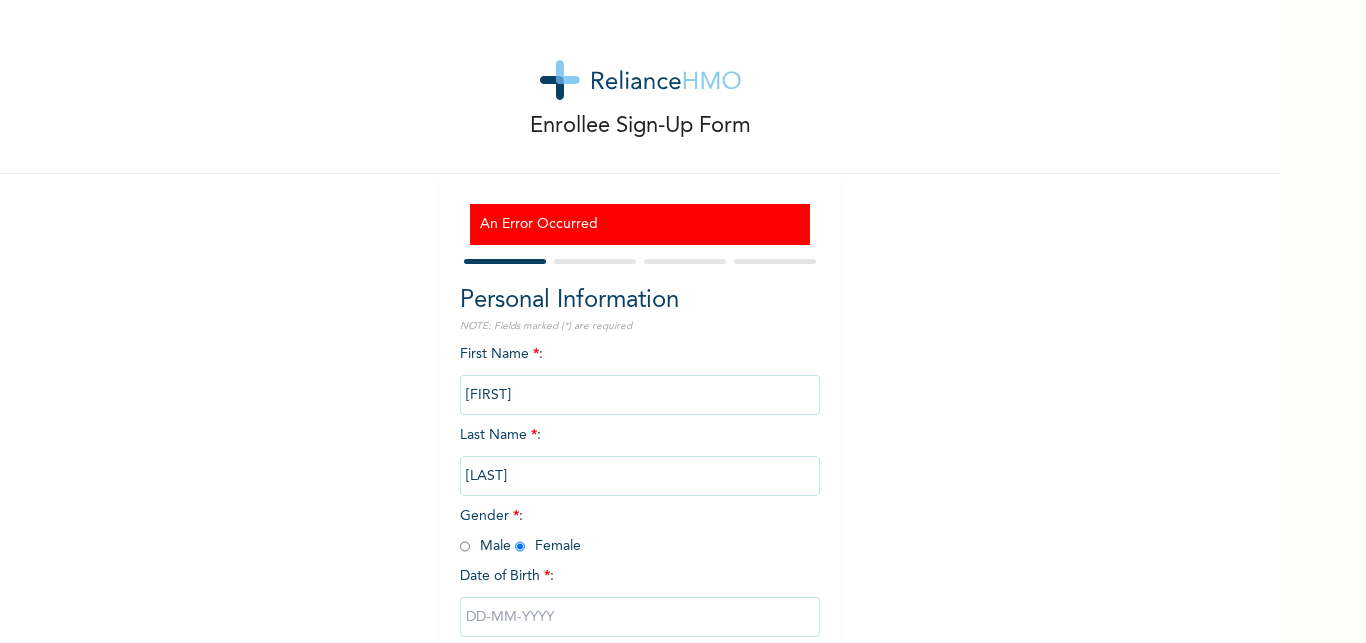 radio on "true" 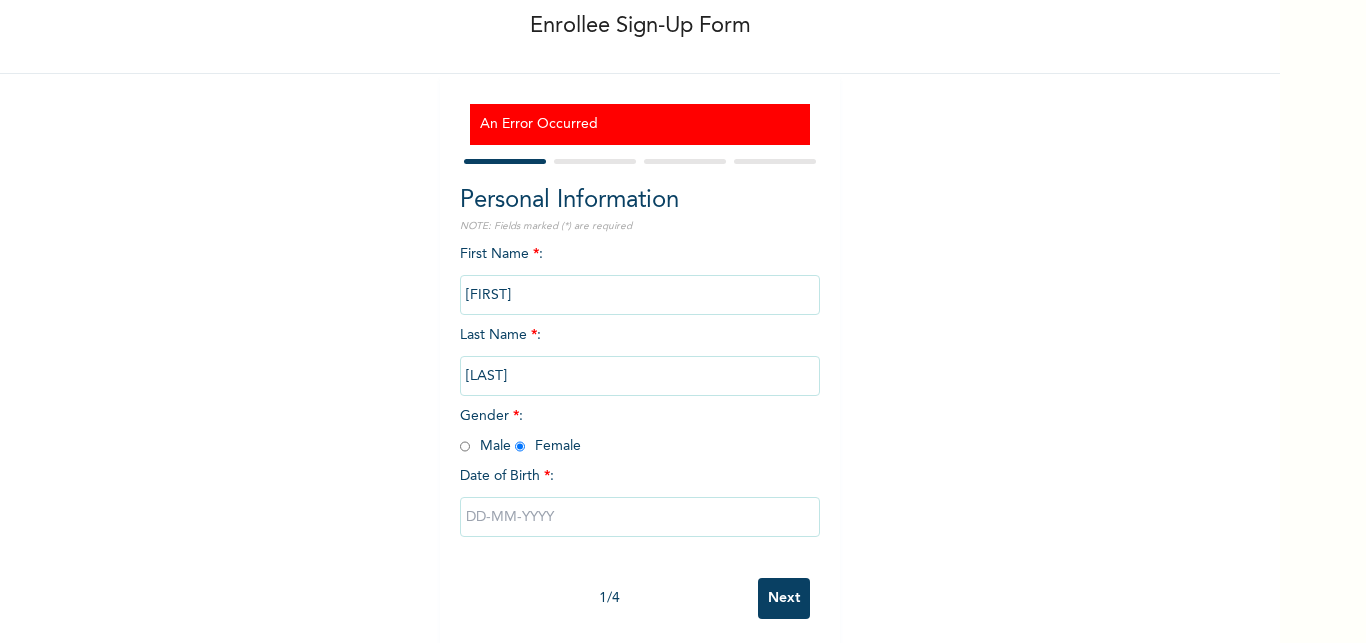 scroll, scrollTop: 123, scrollLeft: 0, axis: vertical 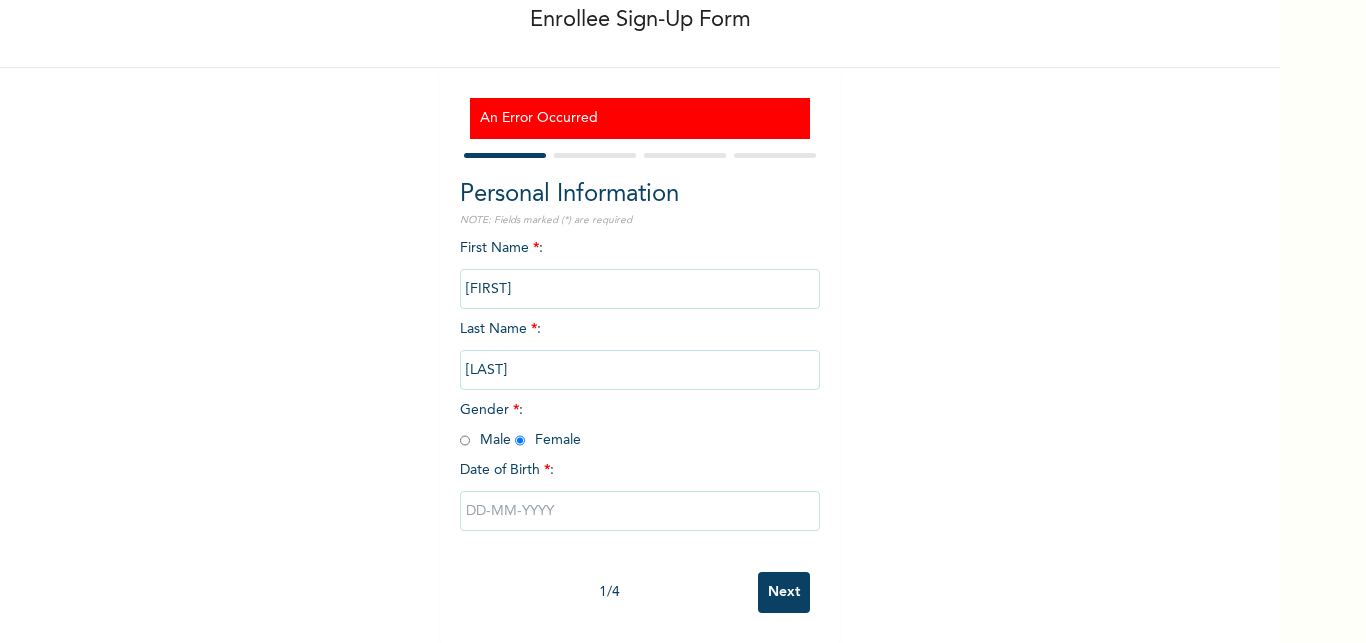 click at bounding box center [640, 511] 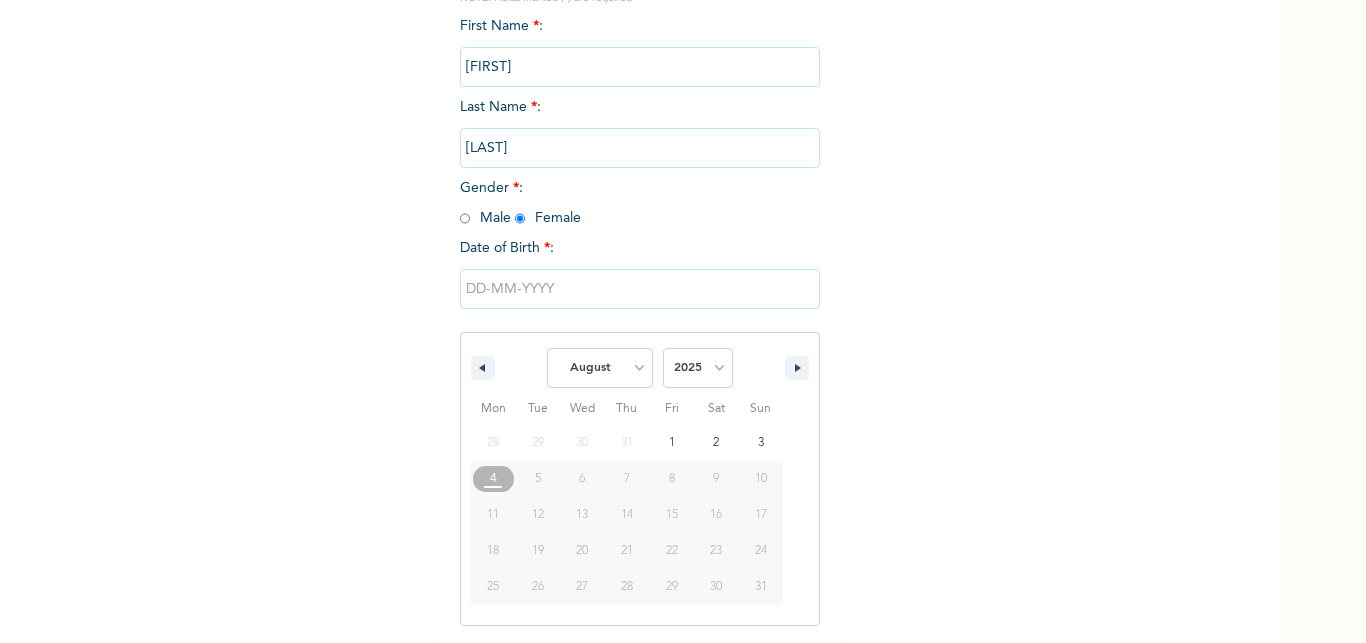 scroll, scrollTop: 329, scrollLeft: 0, axis: vertical 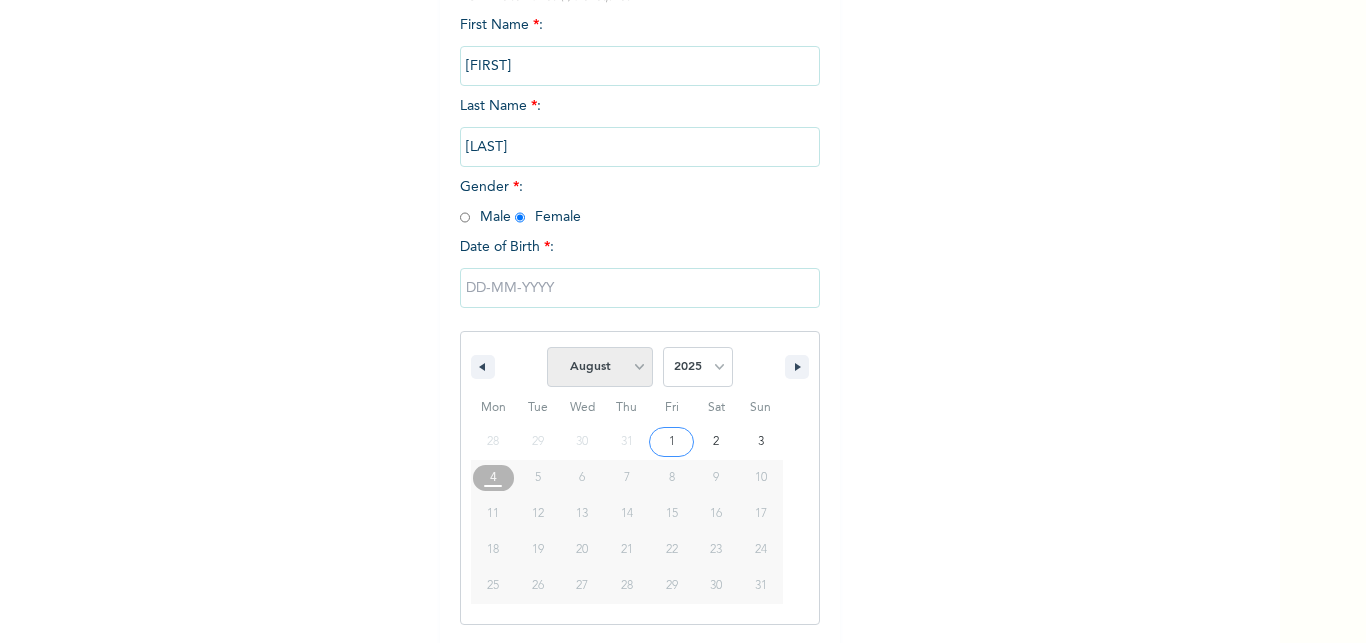 select on "6" 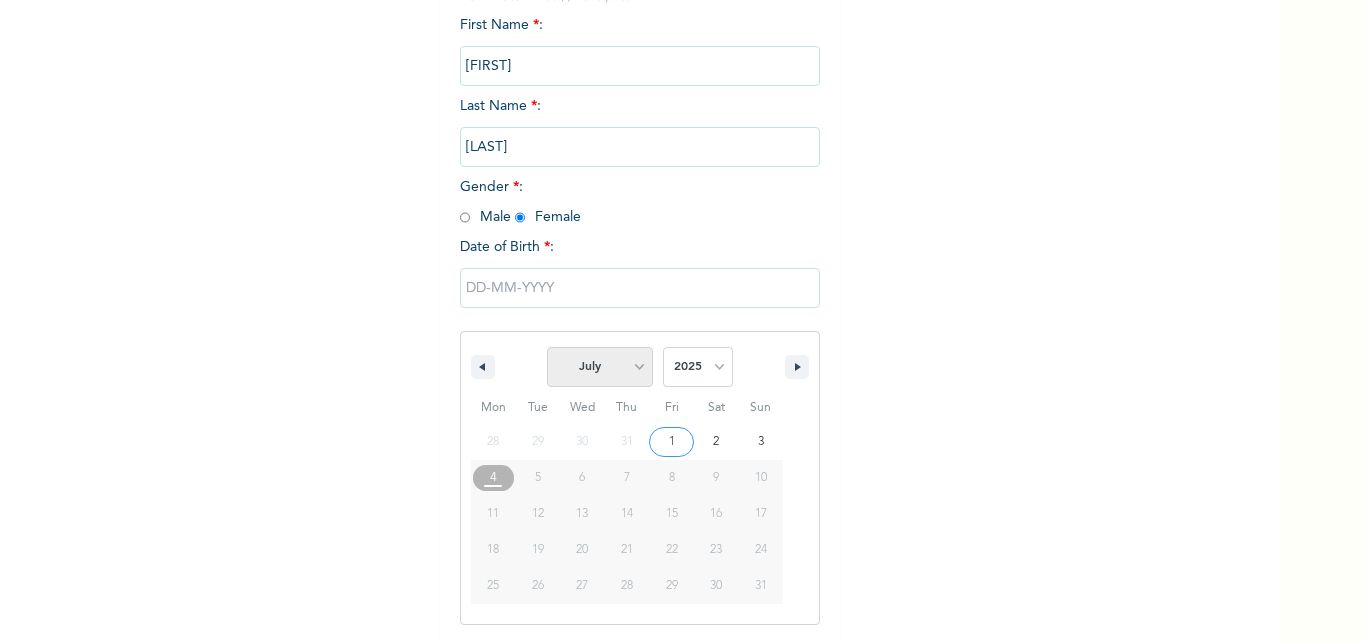 click on "July" at bounding box center (0, 0) 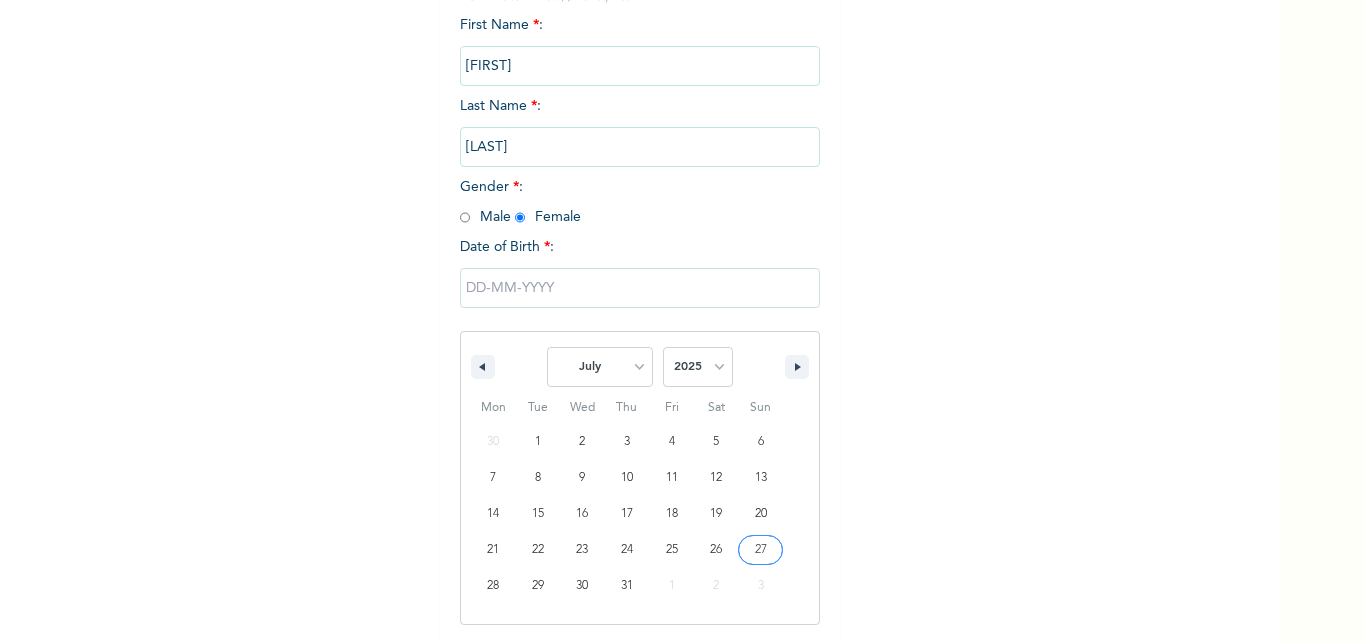type on "07/27/2025" 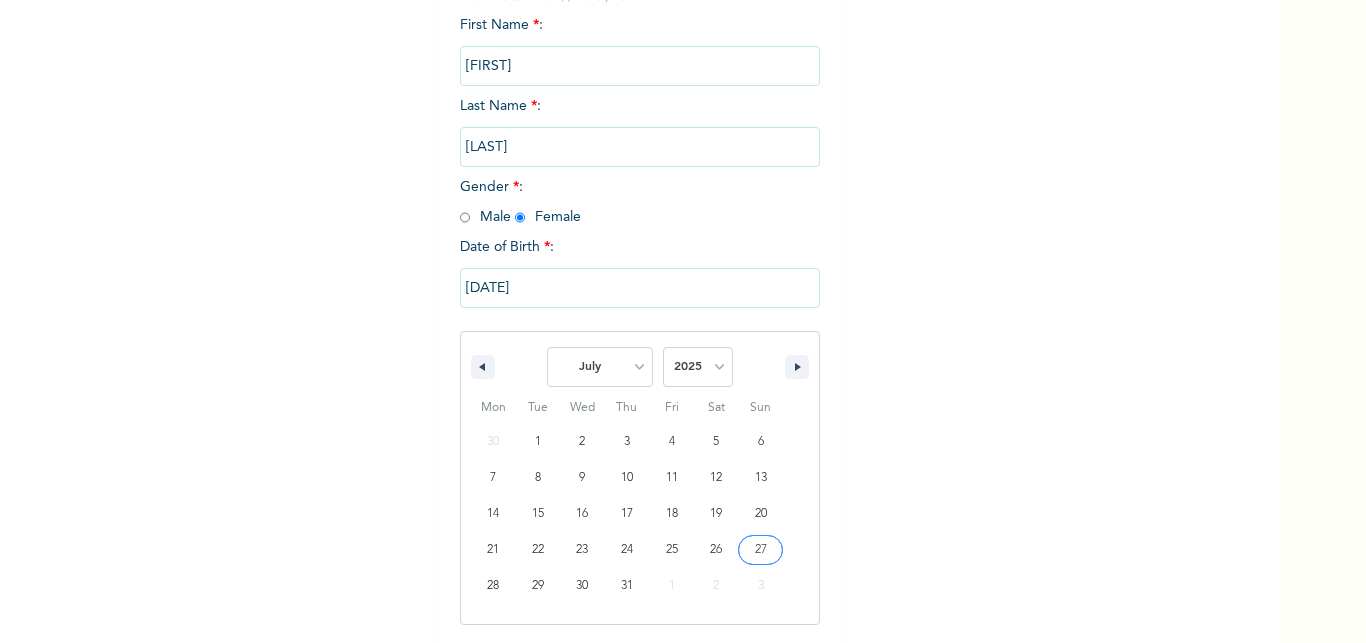 scroll, scrollTop: 123, scrollLeft: 0, axis: vertical 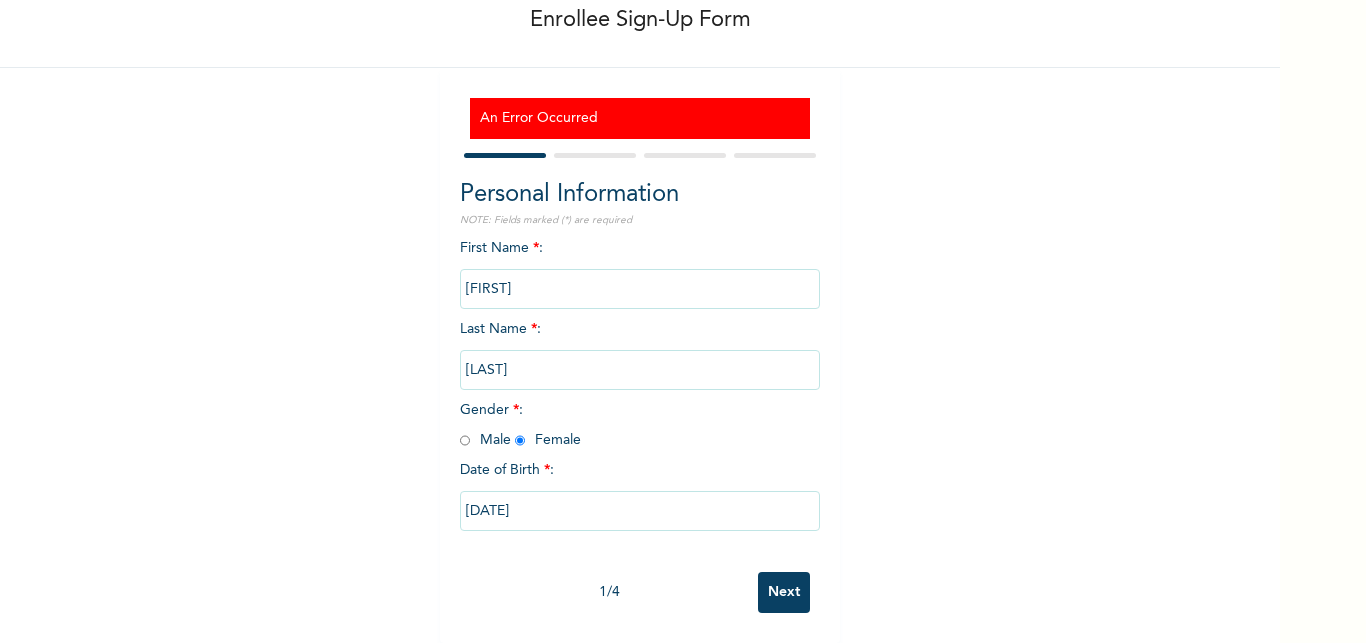 click on "07/27/2025" at bounding box center (640, 511) 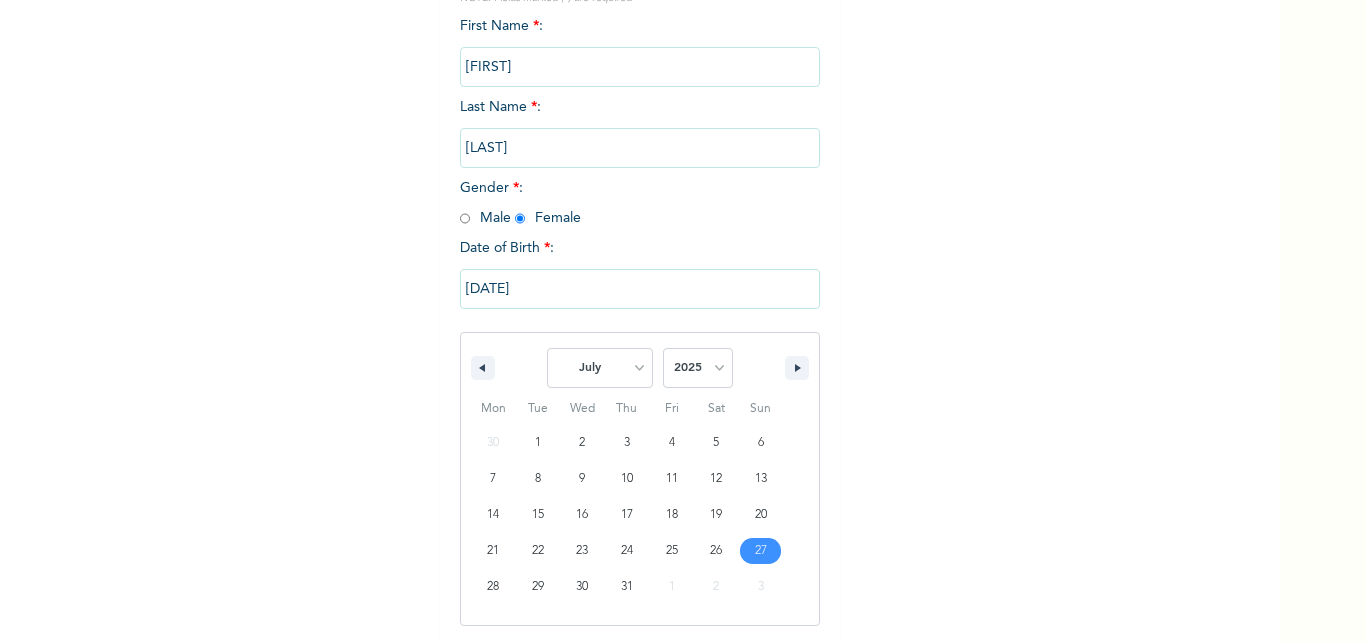 scroll, scrollTop: 329, scrollLeft: 0, axis: vertical 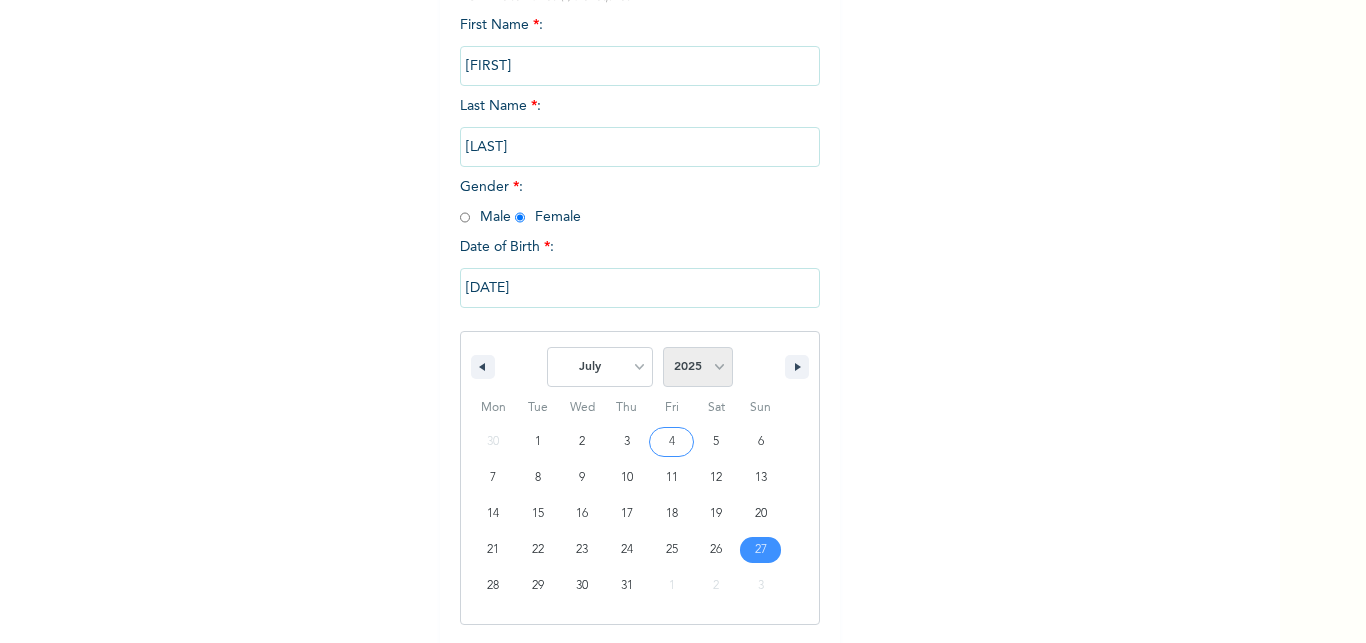 click on "2025 2024 2023 2022 2021 2020 2019 2018 2017 2016 2015 2014 2013 2012 2011 2010 2009 2008 2007 2006 2005 2004 2003 2002 2001 2000 1999 1998 1997 1996 1995 1994 1993 1992 1991 1990 1989 1988 1987 1986 1985 1984 1983 1982 1981 1980 1979 1978 1977 1976 1975 1974 1973 1972 1971 1970 1969 1968 1967 1966 1965 1964 1963 1962 1961 1960 1959 1958 1957 1956 1955 1954 1953 1952 1951 1950 1949 1948 1947 1946 1945 1944 1943 1942 1941 1940 1939 1938 1937 1936 1935 1934 1933 1932 1931 1930 1929 1928 1927 1926 1925 1924 1923 1922 1921 1920 1919 1918 1917 1916 1915 1914 1913 1912 1911 1910 1909 1908 1907 1906 1905" at bounding box center [698, 367] 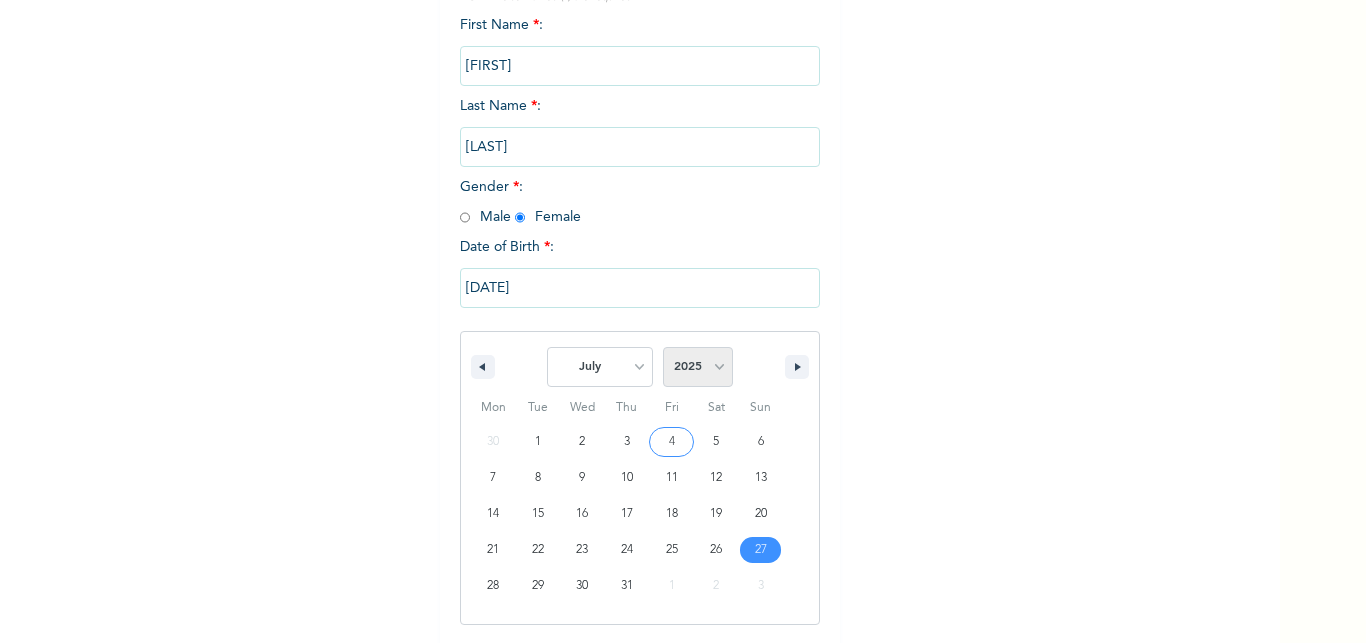 select on "1994" 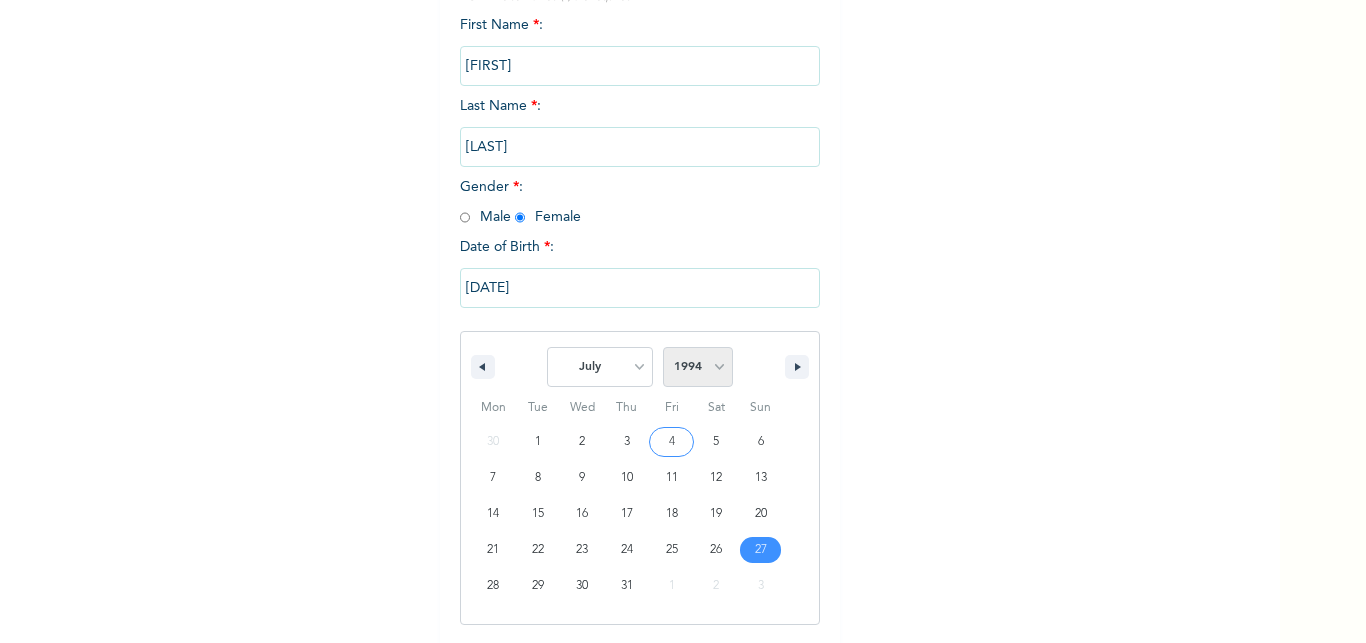 click on "1994" at bounding box center (0, 0) 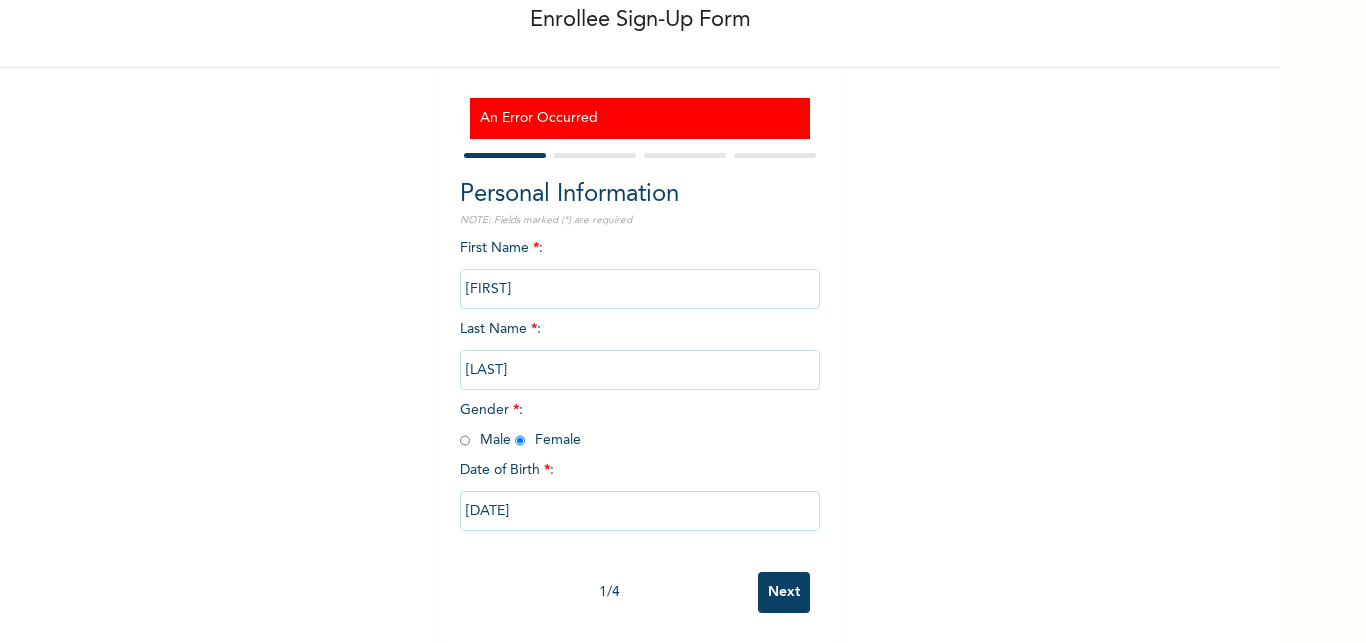 drag, startPoint x: 936, startPoint y: 434, endPoint x: 625, endPoint y: 403, distance: 312.5412 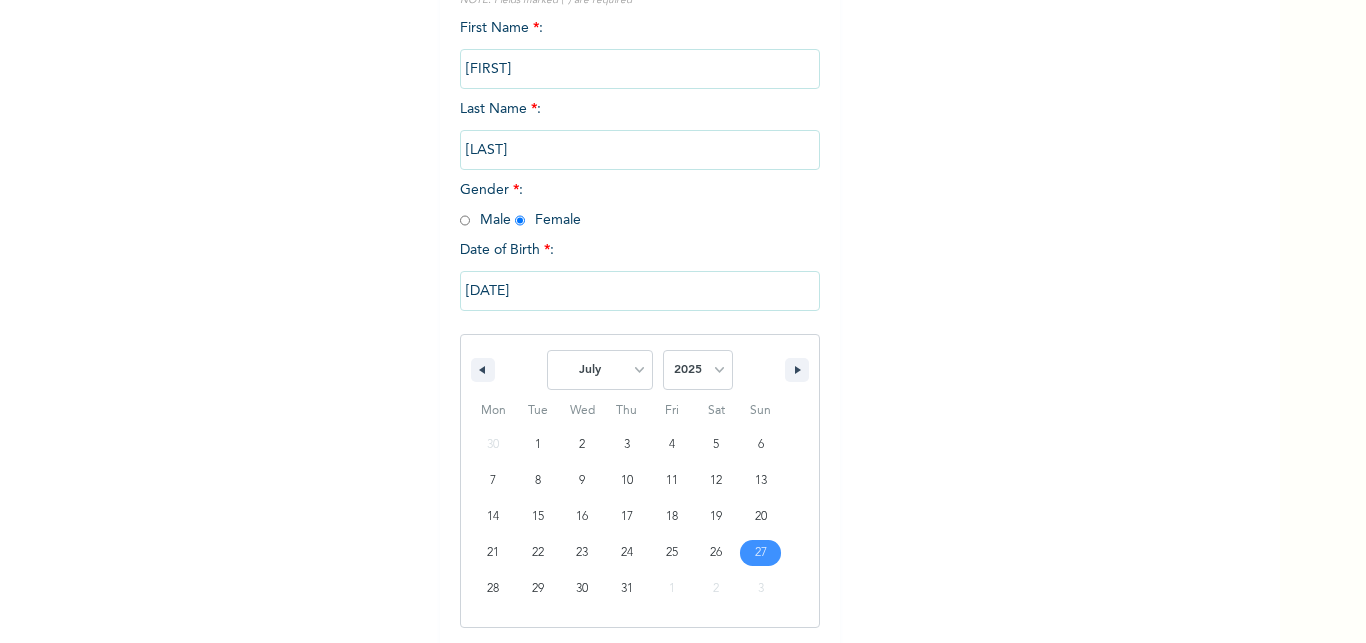 scroll, scrollTop: 329, scrollLeft: 0, axis: vertical 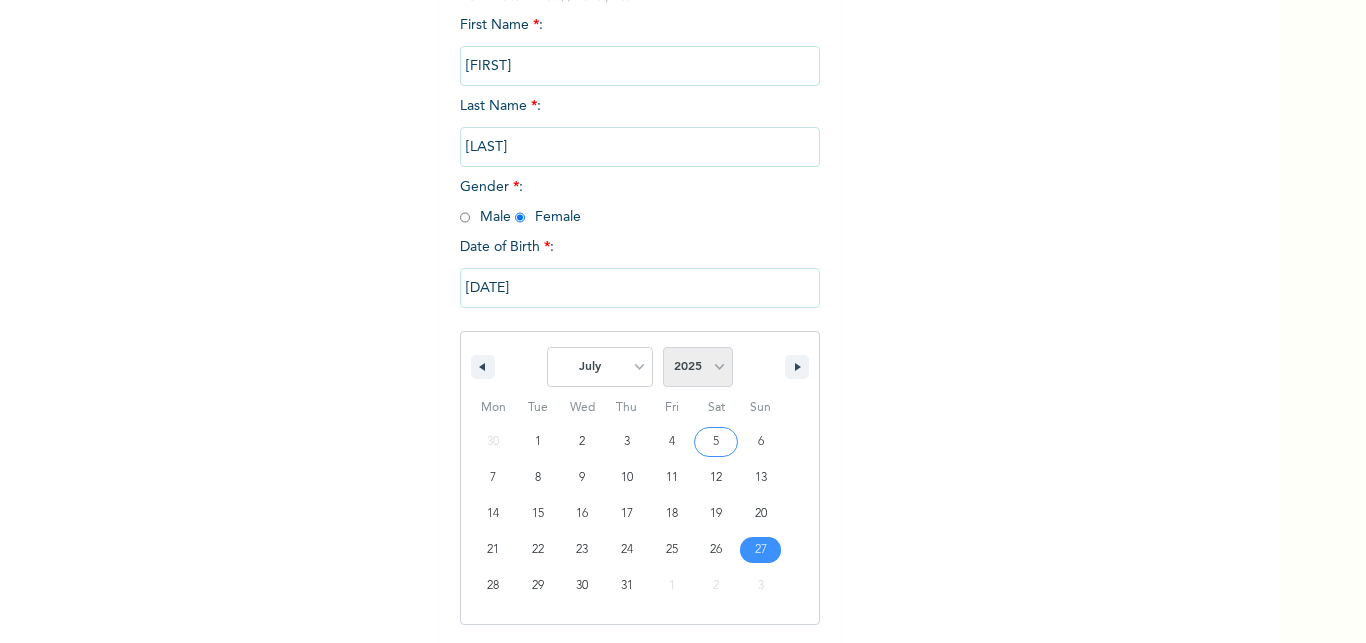 click on "2025 2024 2023 2022 2021 2020 2019 2018 2017 2016 2015 2014 2013 2012 2011 2010 2009 2008 2007 2006 2005 2004 2003 2002 2001 2000 1999 1998 1997 1996 1995 1994 1993 1992 1991 1990 1989 1988 1987 1986 1985 1984 1983 1982 1981 1980 1979 1978 1977 1976 1975 1974 1973 1972 1971 1970 1969 1968 1967 1966 1965 1964 1963 1962 1961 1960 1959 1958 1957 1956 1955 1954 1953 1952 1951 1950 1949 1948 1947 1946 1945 1944 1943 1942 1941 1940 1939 1938 1937 1936 1935 1934 1933 1932 1931 1930 1929 1928 1927 1926 1925 1924 1923 1922 1921 1920 1919 1918 1917 1916 1915 1914 1913 1912 1911 1910 1909 1908 1907 1906 1905" at bounding box center [698, 367] 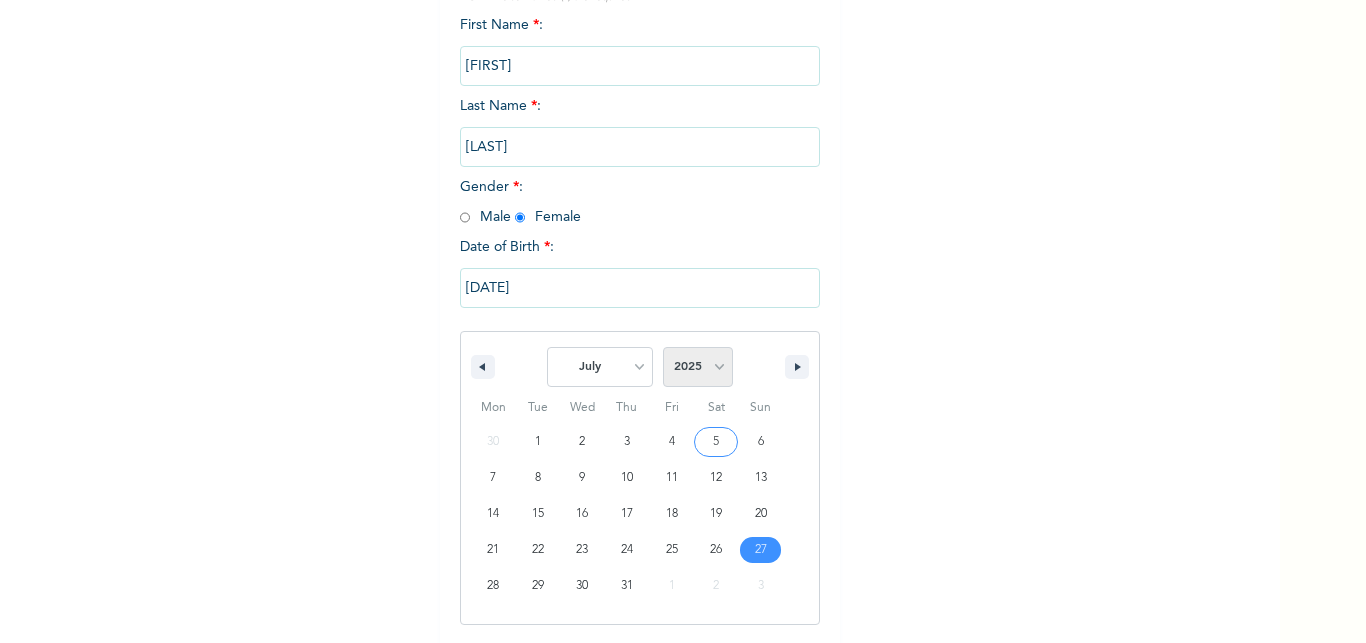 select on "1994" 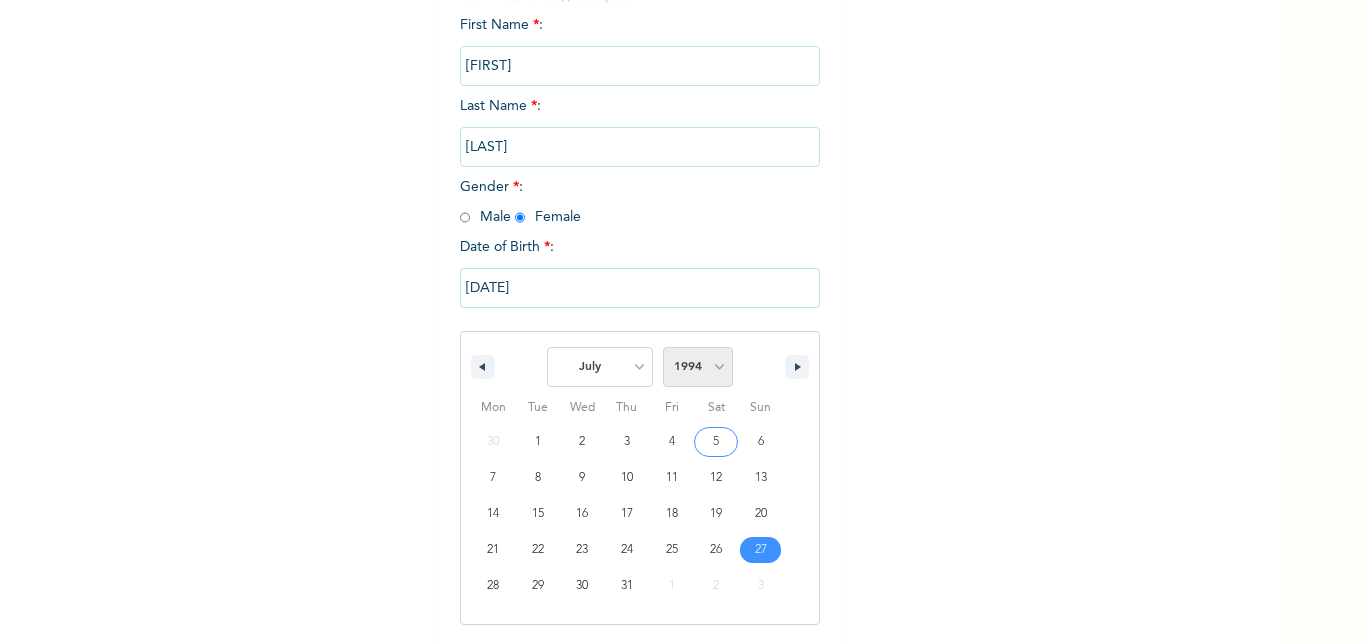 click on "1994" at bounding box center [0, 0] 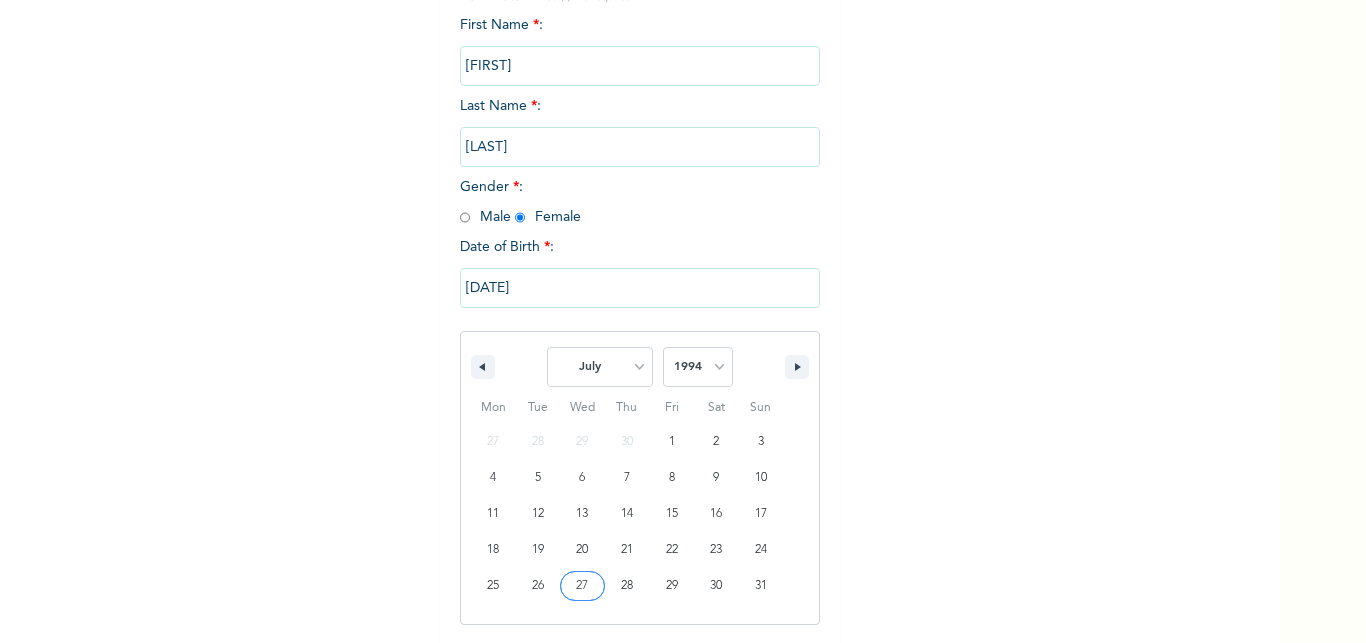 type on "07/27/1994" 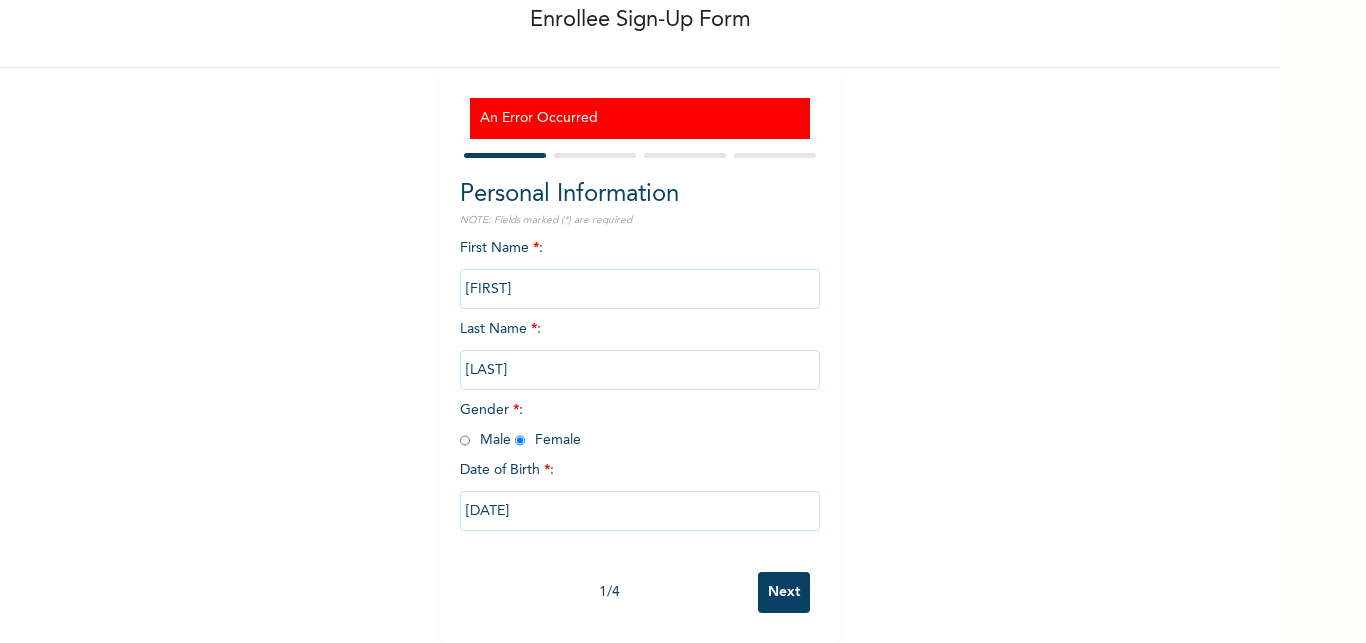 scroll, scrollTop: 123, scrollLeft: 0, axis: vertical 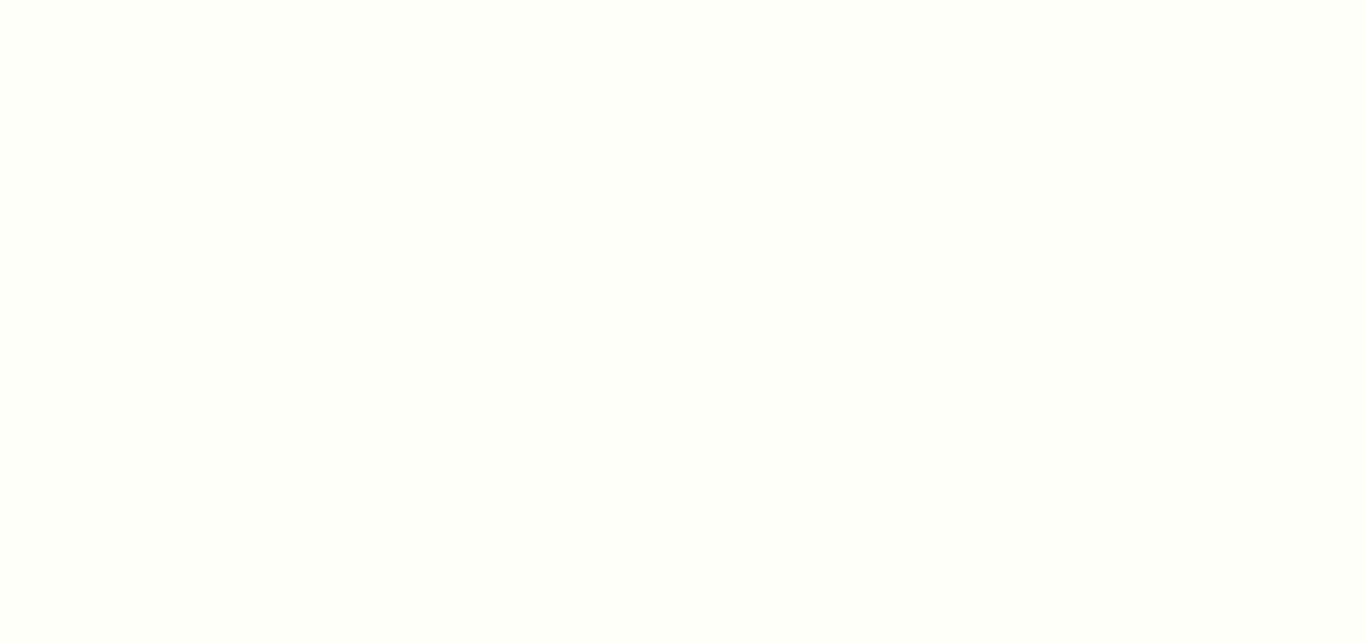 click at bounding box center (683, 321) 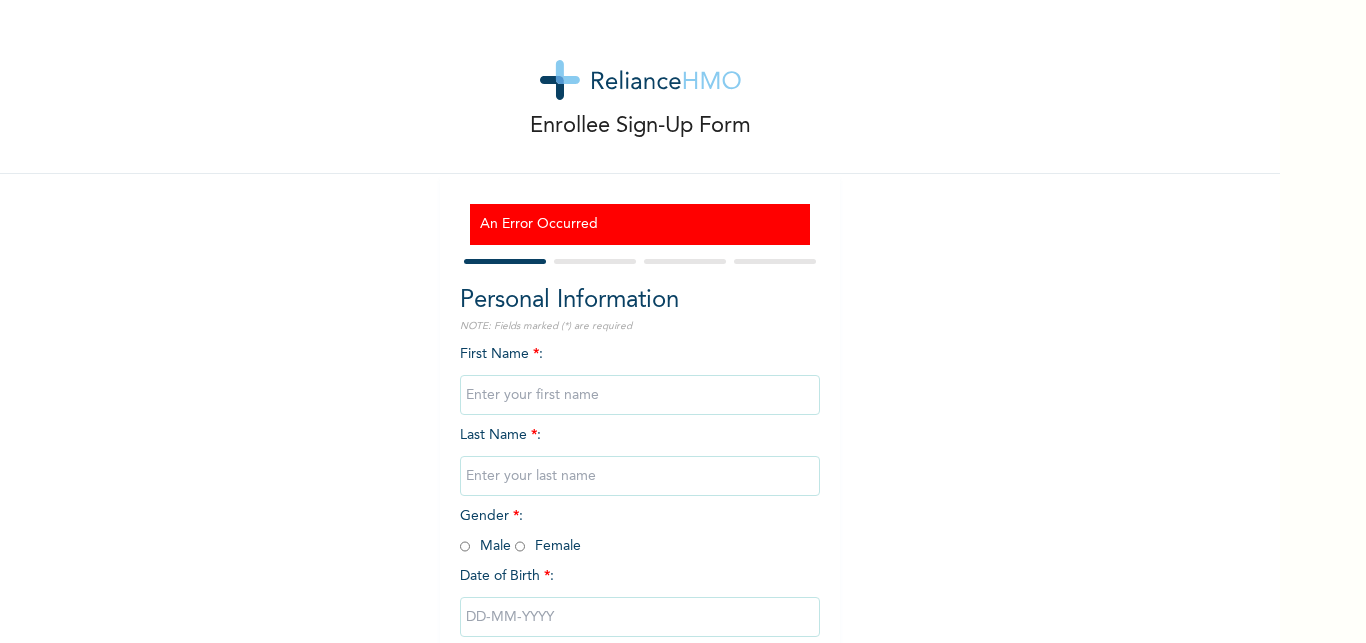 scroll, scrollTop: 0, scrollLeft: 0, axis: both 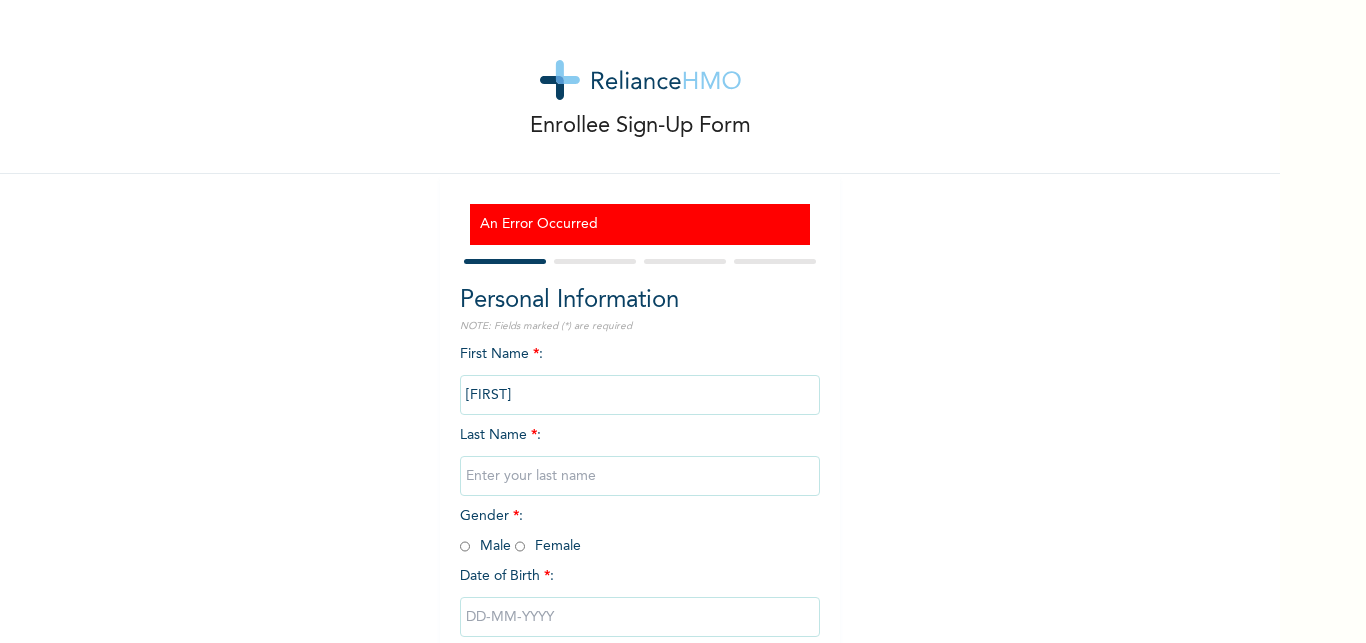 type on "Mary" 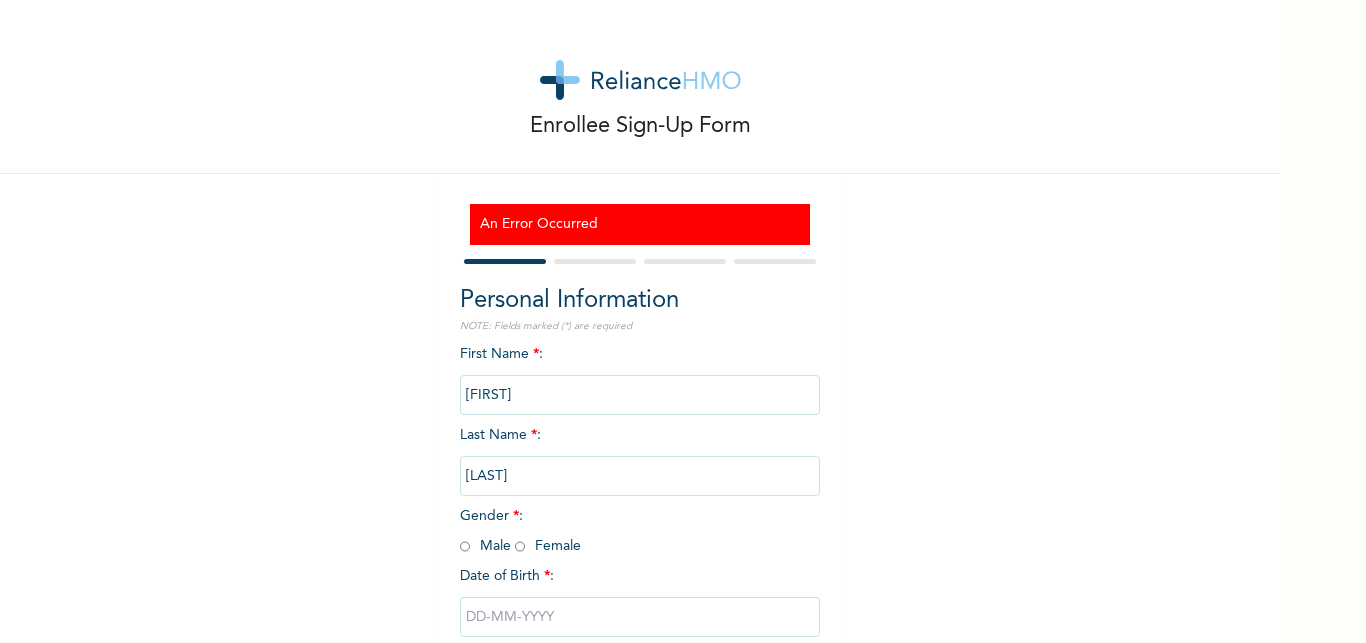 type on "Ofuokwu" 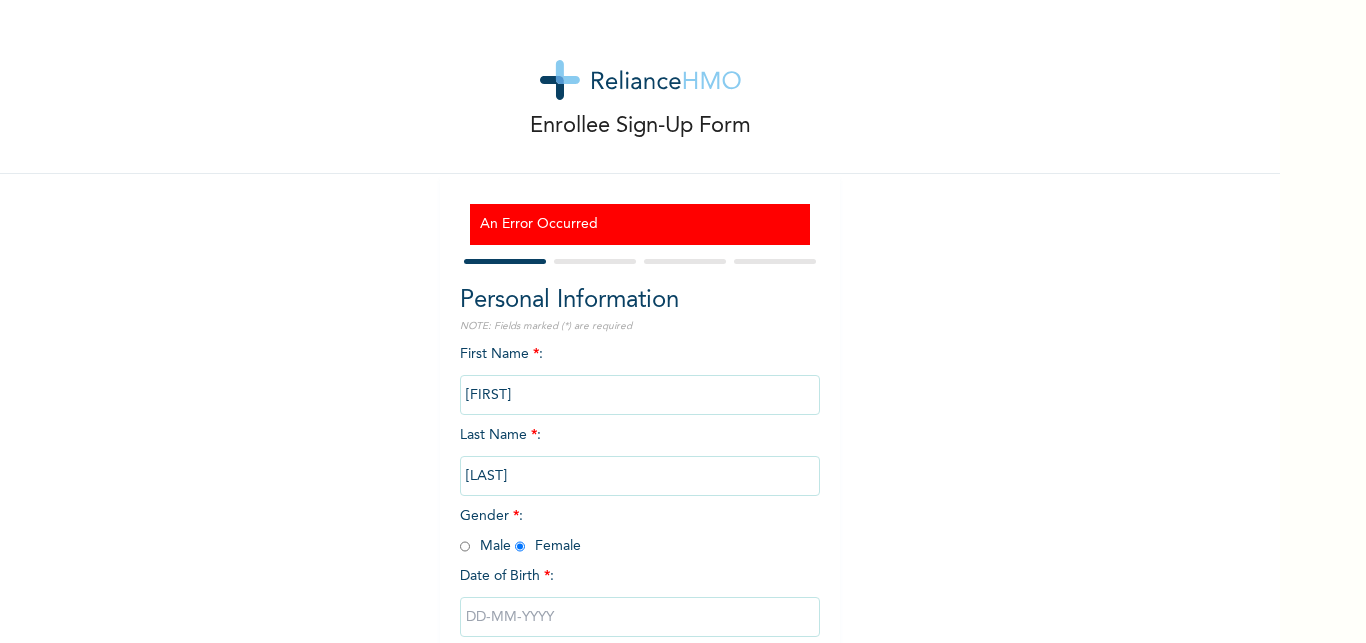 radio on "true" 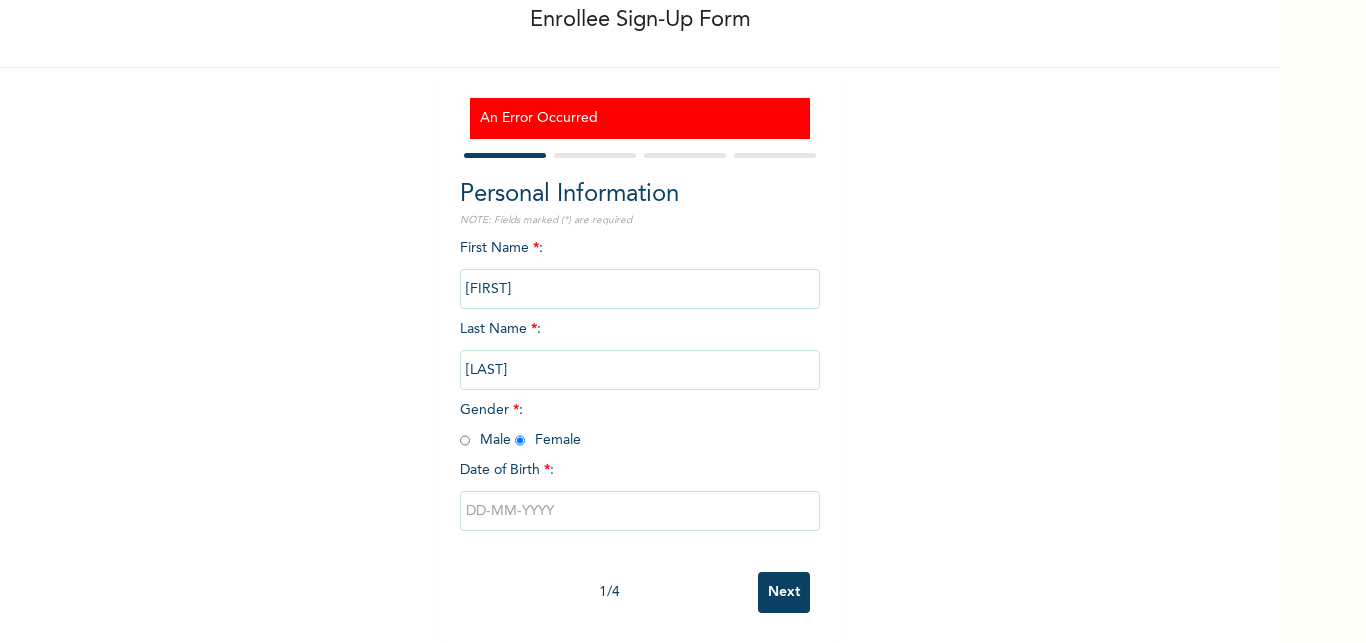 click at bounding box center [640, 511] 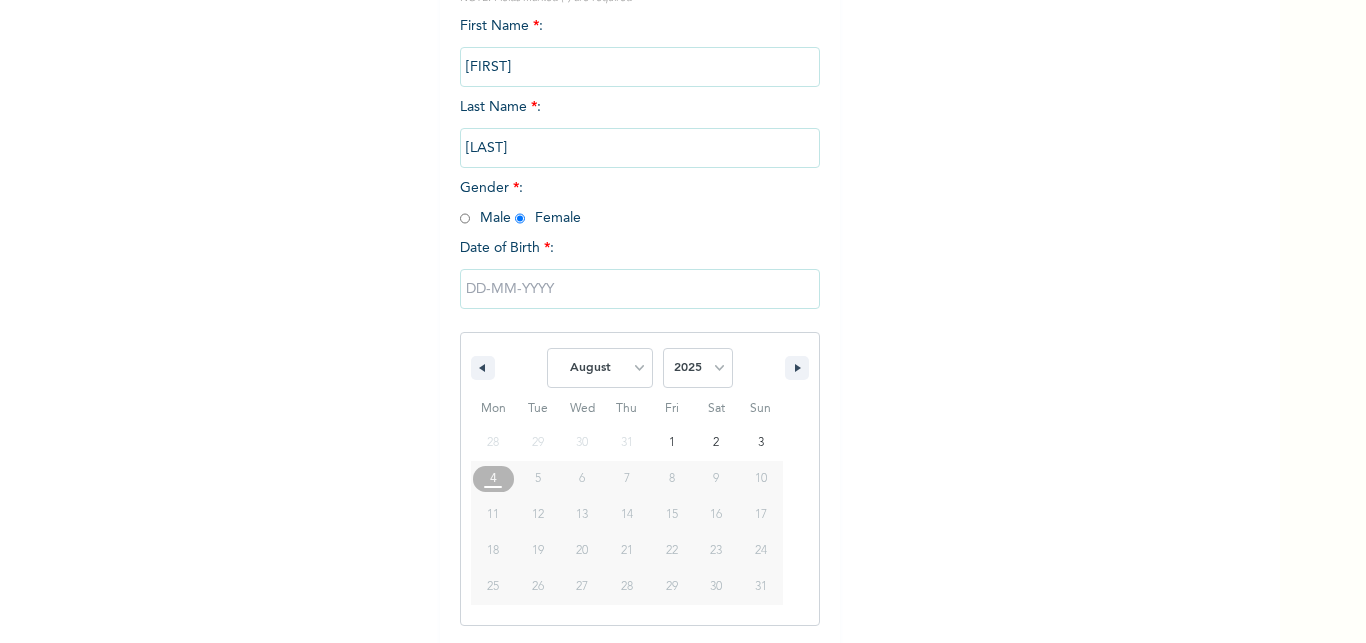 scroll, scrollTop: 329, scrollLeft: 0, axis: vertical 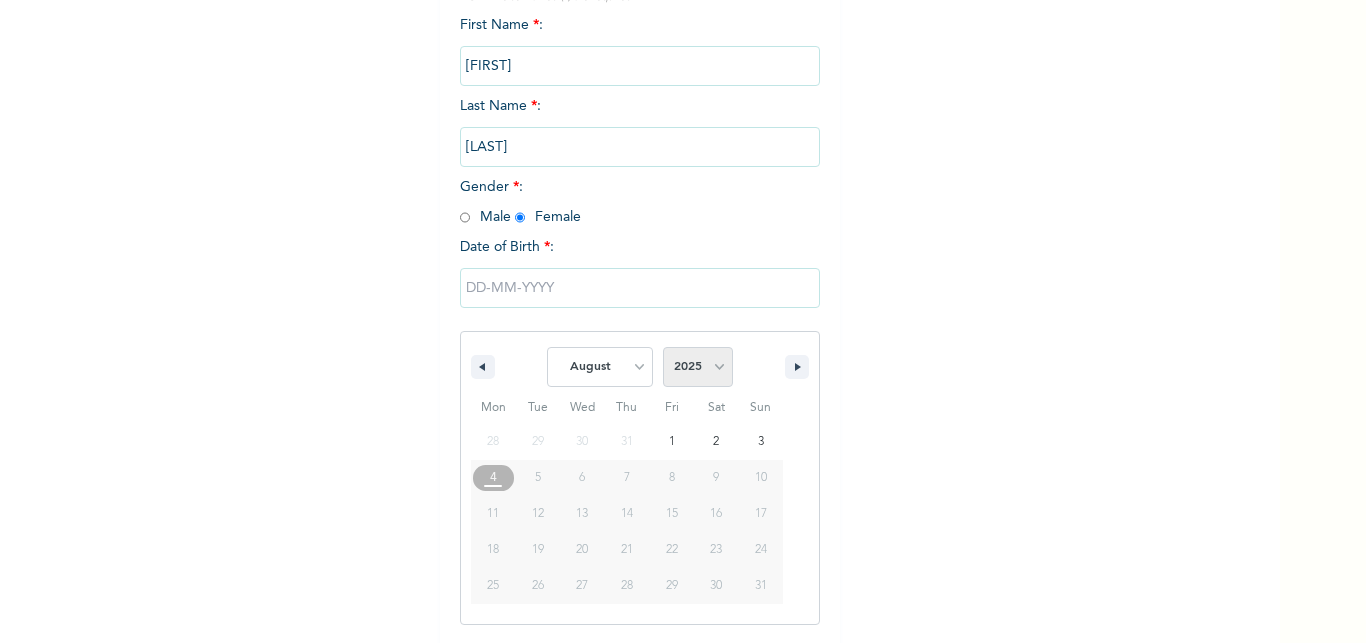 click on "2025 2024 2023 2022 2021 2020 2019 2018 2017 2016 2015 2014 2013 2012 2011 2010 2009 2008 2007 2006 2005 2004 2003 2002 2001 2000 1999 1998 1997 1996 1995 1994 1993 1992 1991 1990 1989 1988 1987 1986 1985 1984 1983 1982 1981 1980 1979 1978 1977 1976 1975 1974 1973 1972 1971 1970 1969 1968 1967 1966 1965 1964 1963 1962 1961 1960 1959 1958 1957 1956 1955 1954 1953 1952 1951 1950 1949 1948 1947 1946 1945 1944 1943 1942 1941 1940 1939 1938 1937 1936 1935 1934 1933 1932 1931 1930 1929 1928 1927 1926 1925 1924 1923 1922 1921 1920 1919 1918 1917 1916 1915 1914 1913 1912 1911 1910 1909 1908 1907 1906 1905" at bounding box center (698, 367) 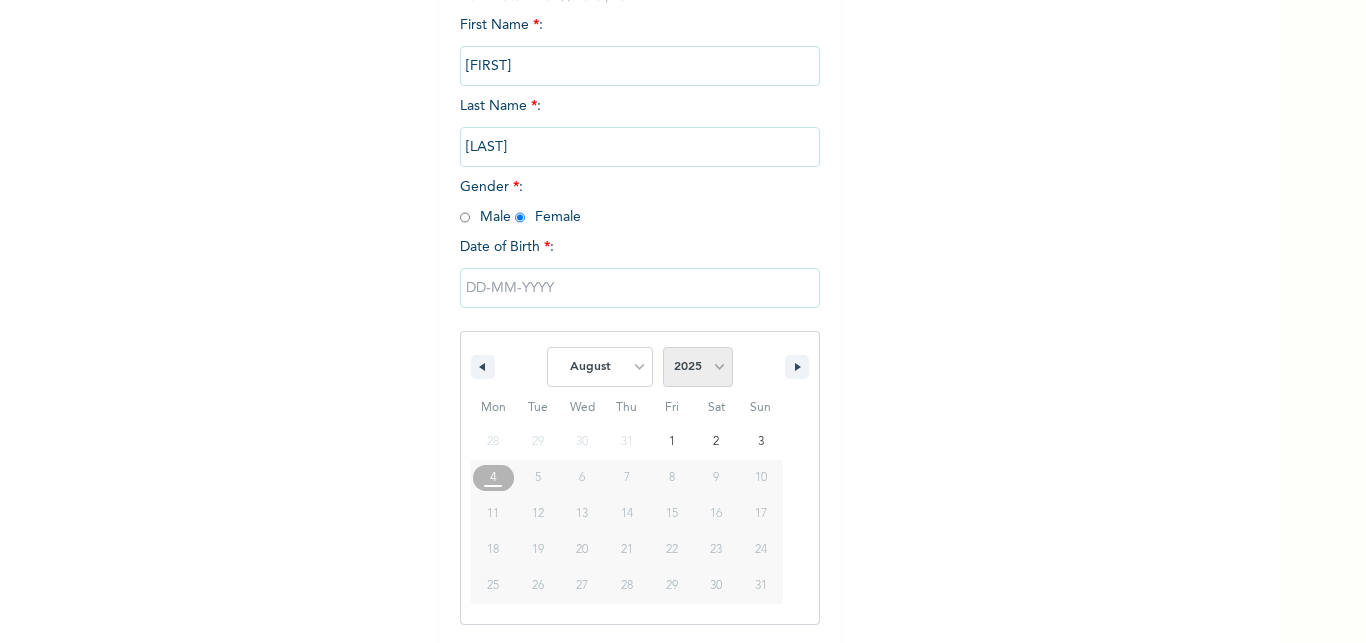 select on "1994" 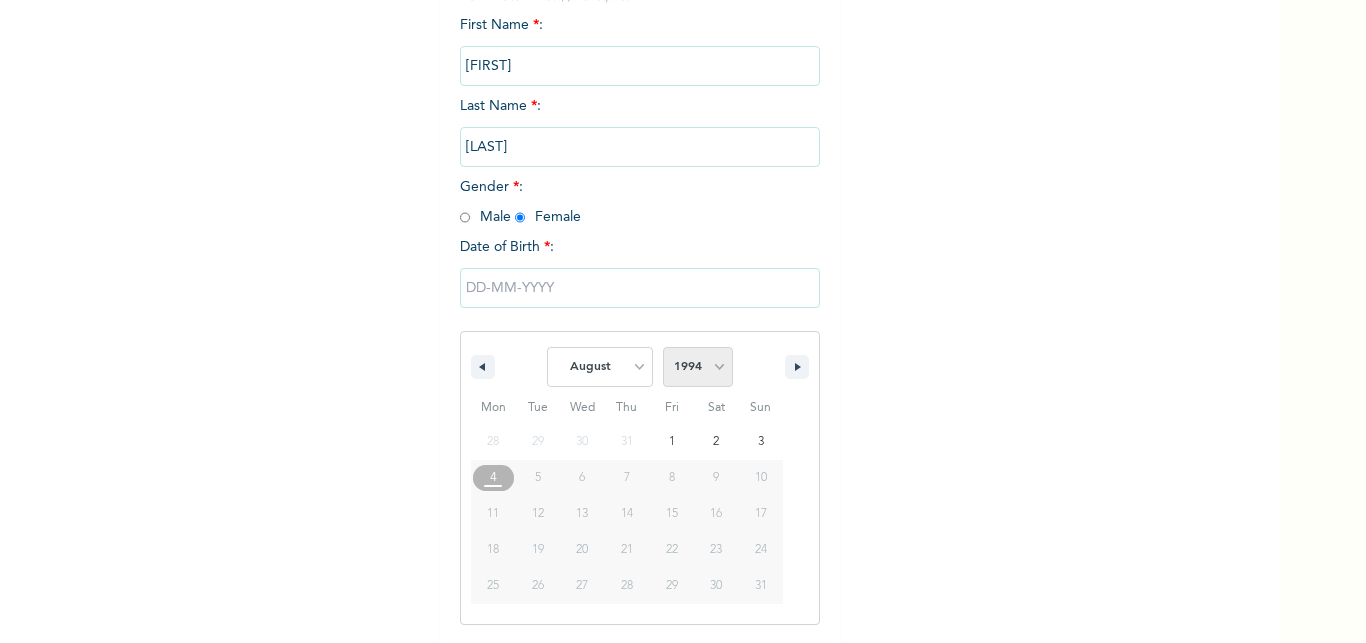 click on "1994" at bounding box center (0, 0) 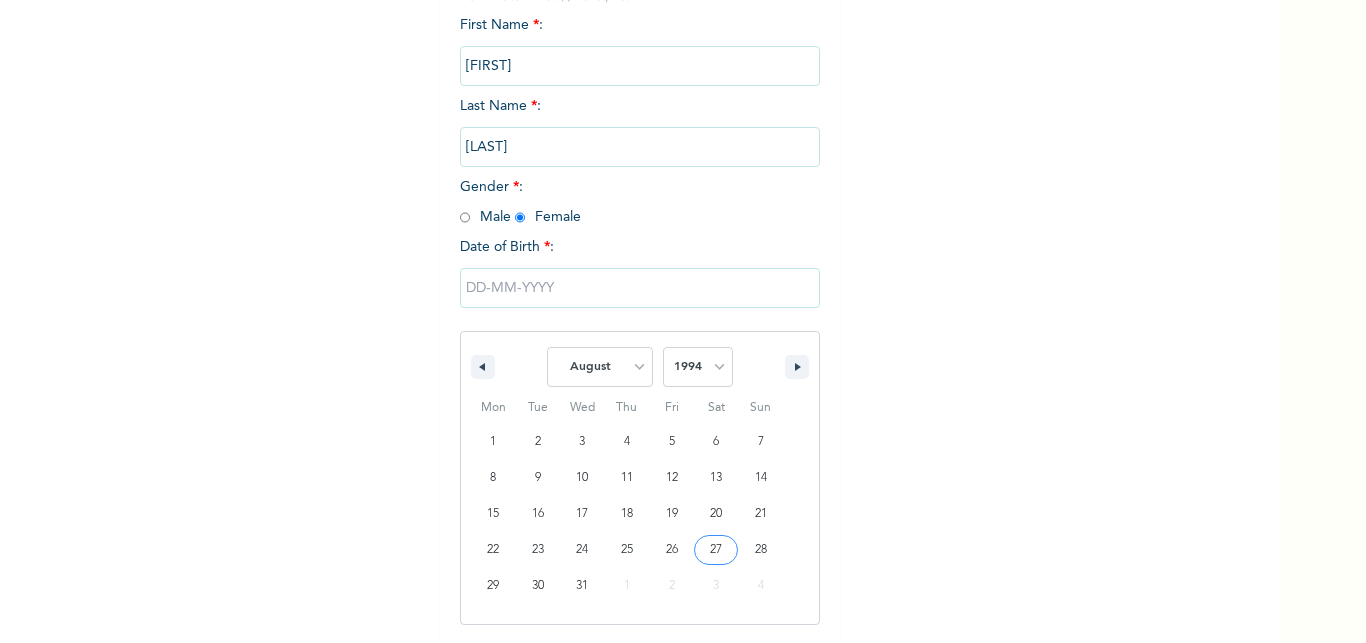 type on "08/27/1994" 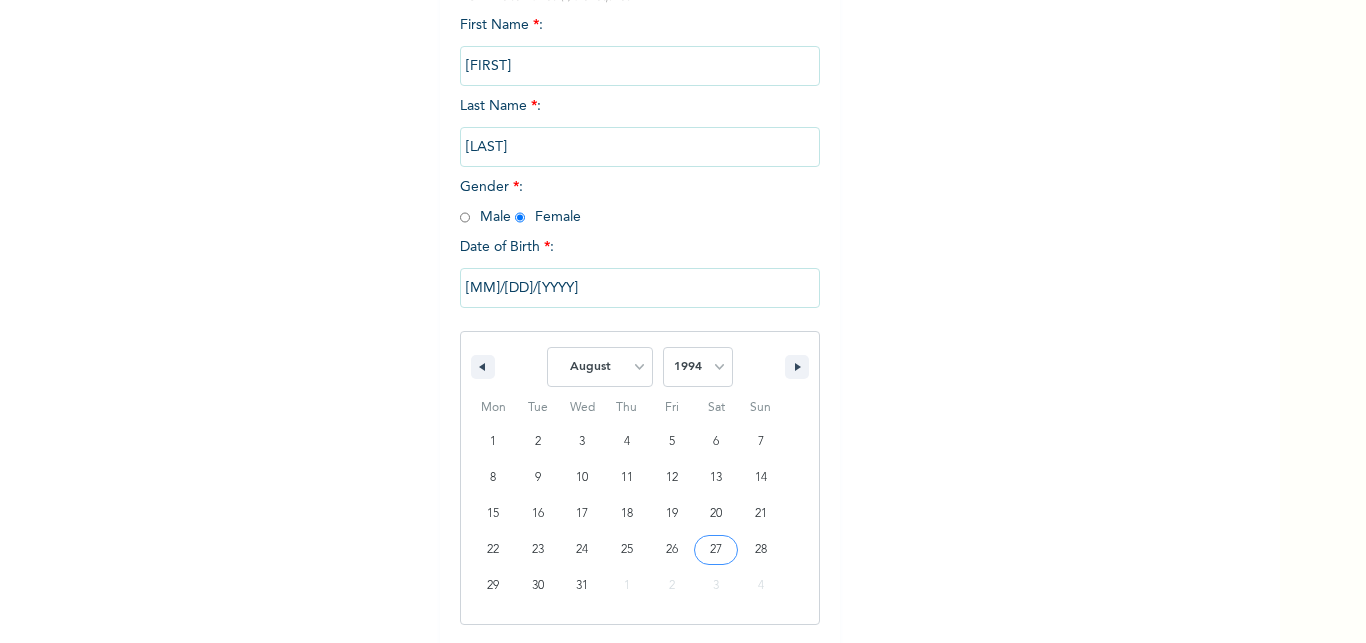 scroll, scrollTop: 123, scrollLeft: 0, axis: vertical 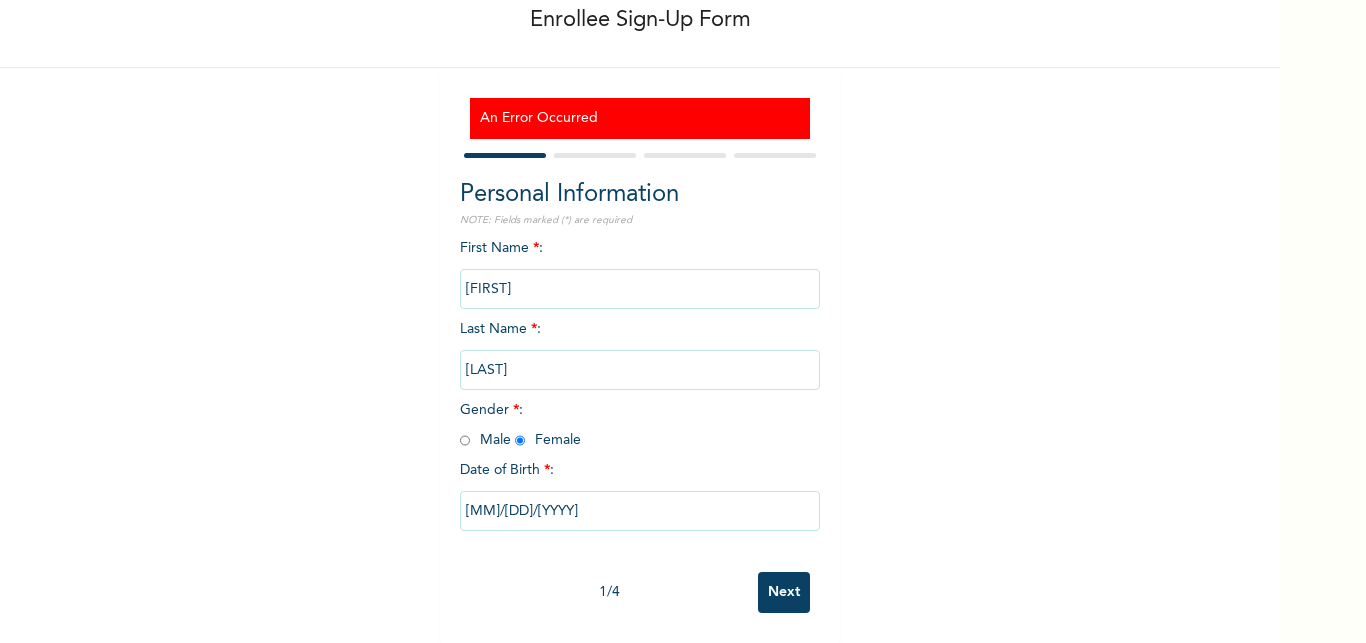 click on "08/27/1994" at bounding box center (640, 511) 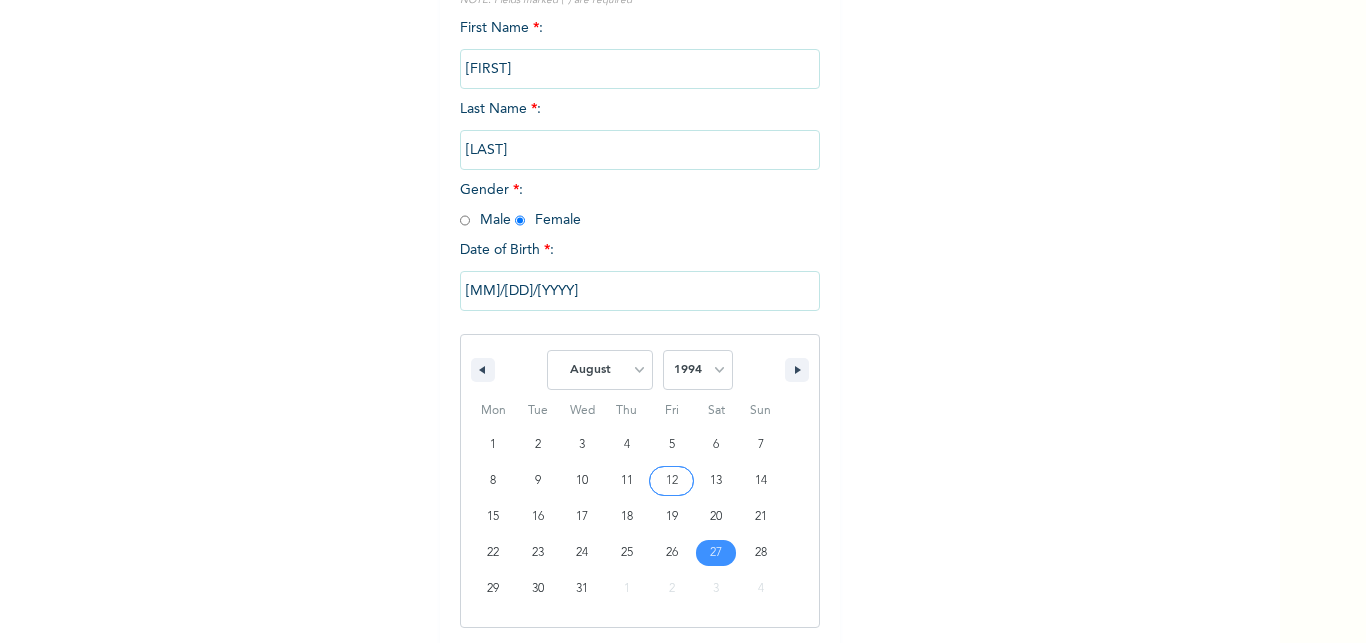 scroll, scrollTop: 329, scrollLeft: 0, axis: vertical 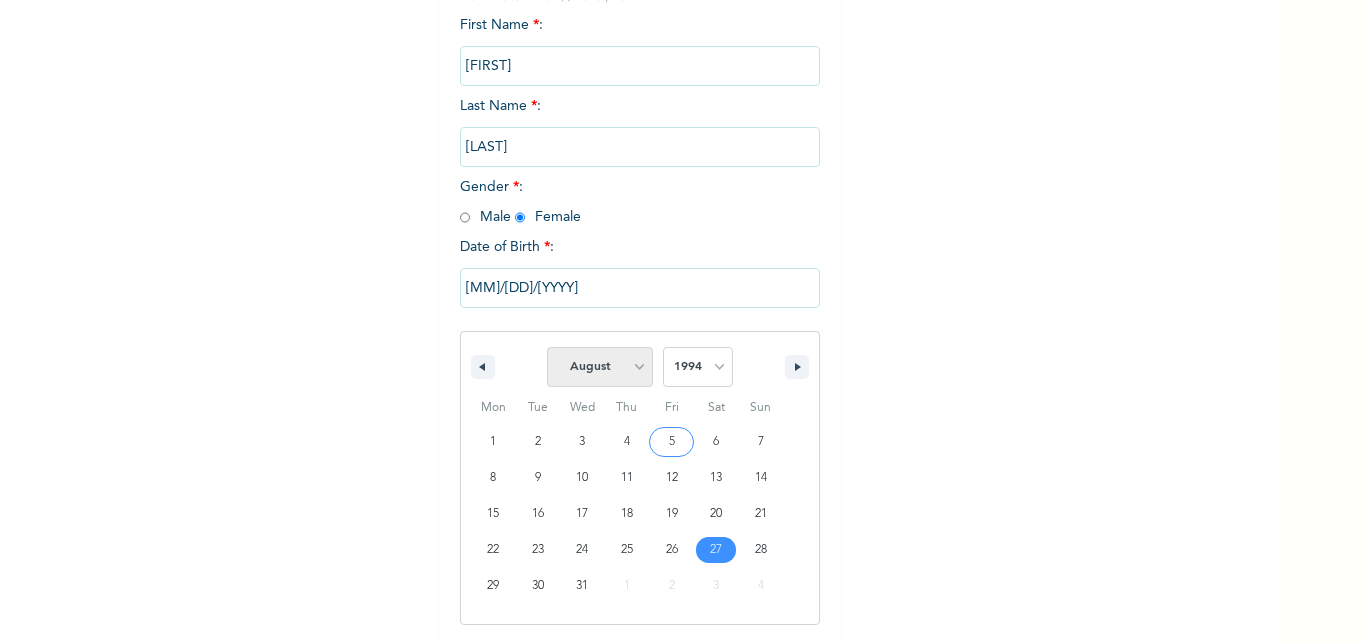 click on "January February March April May June July August September October November December" at bounding box center (600, 367) 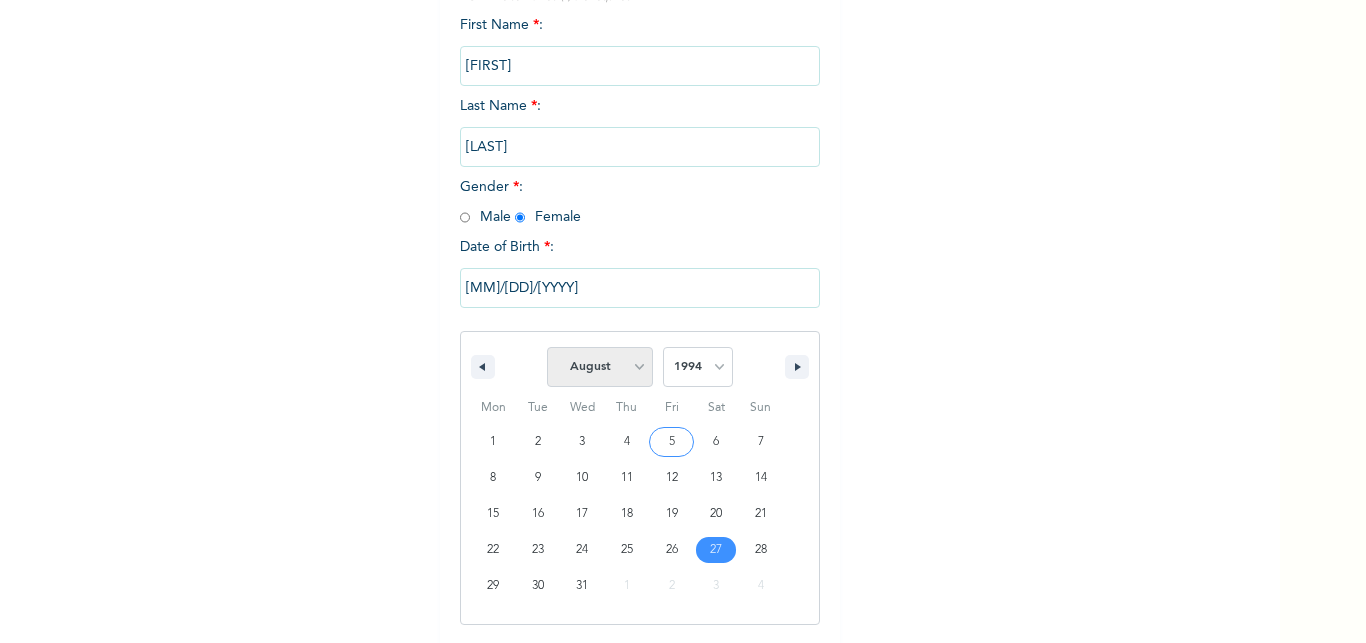 select on "6" 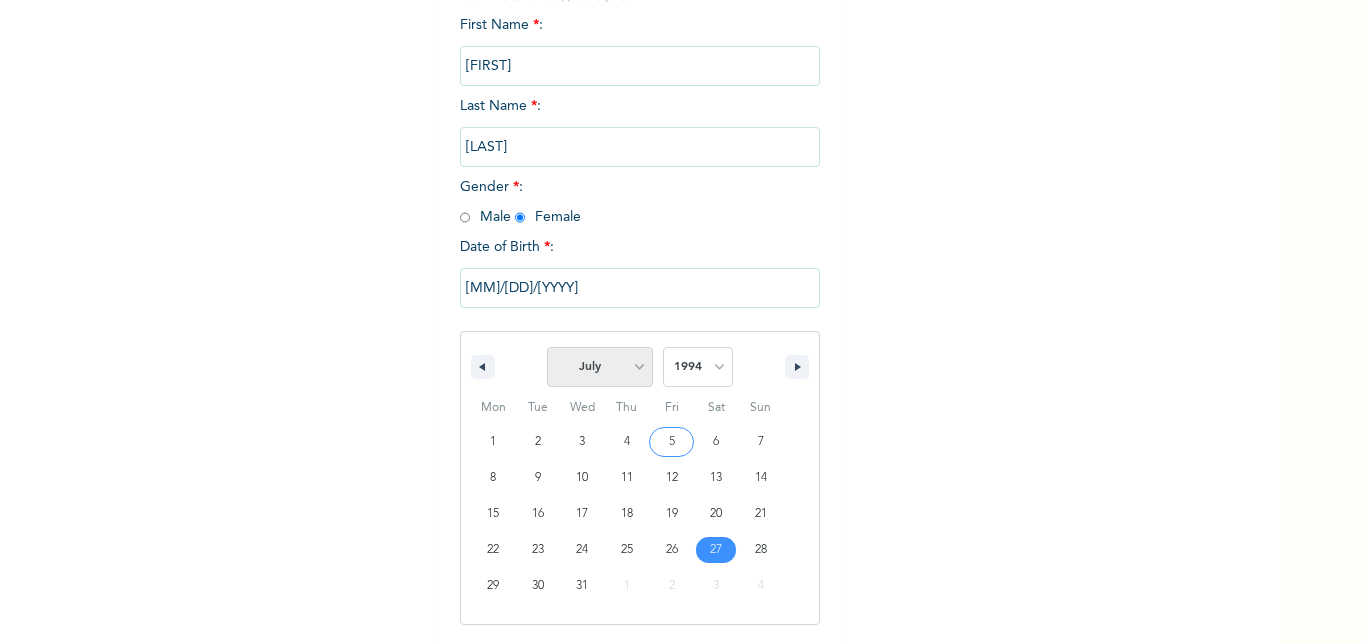 click on "July" at bounding box center (0, 0) 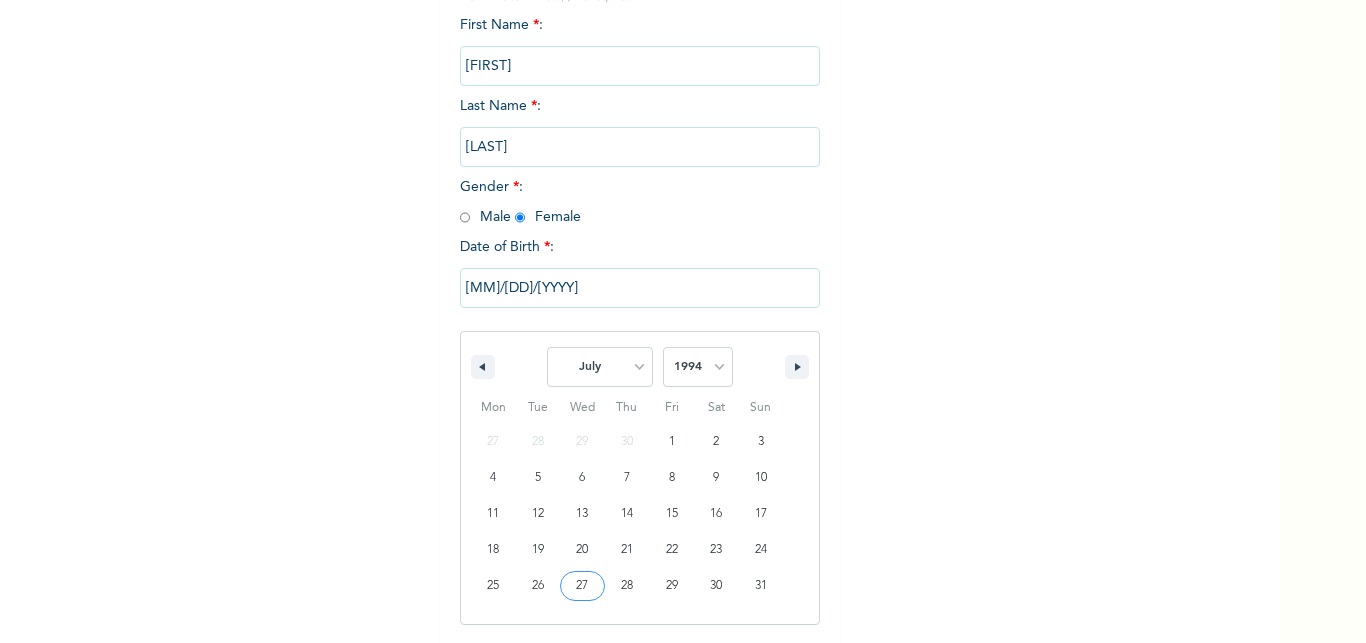 type on "07/27/1994" 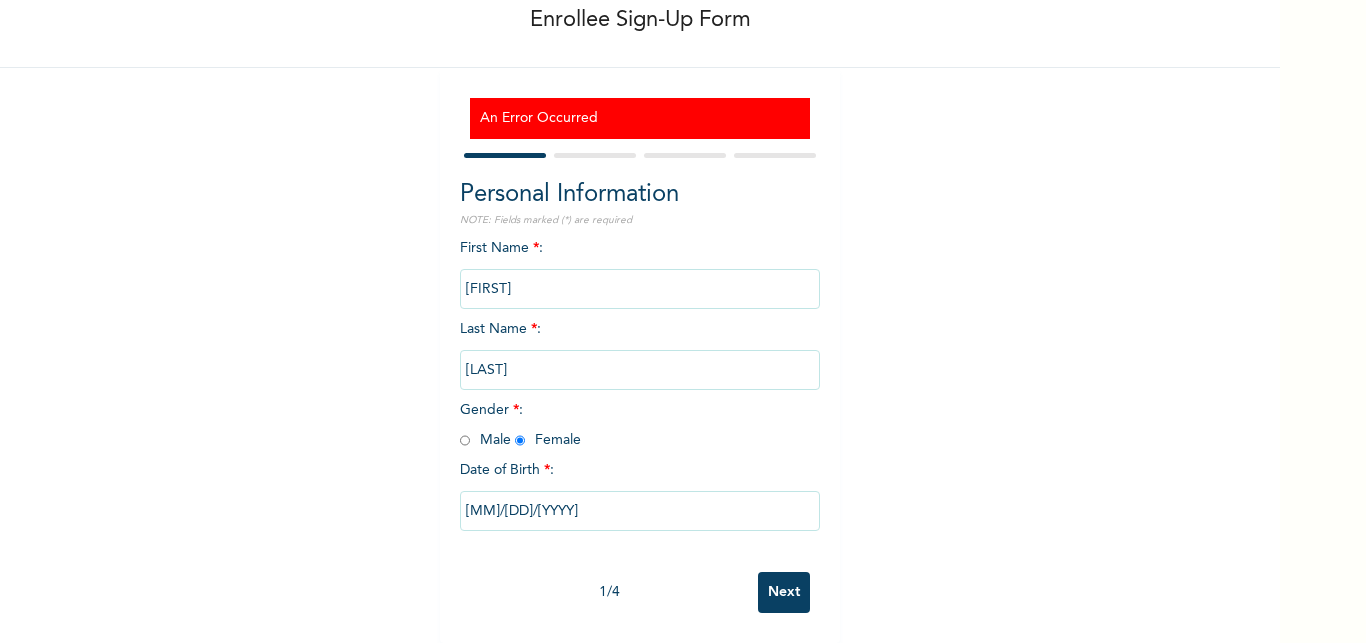 click on "Next" at bounding box center [784, 592] 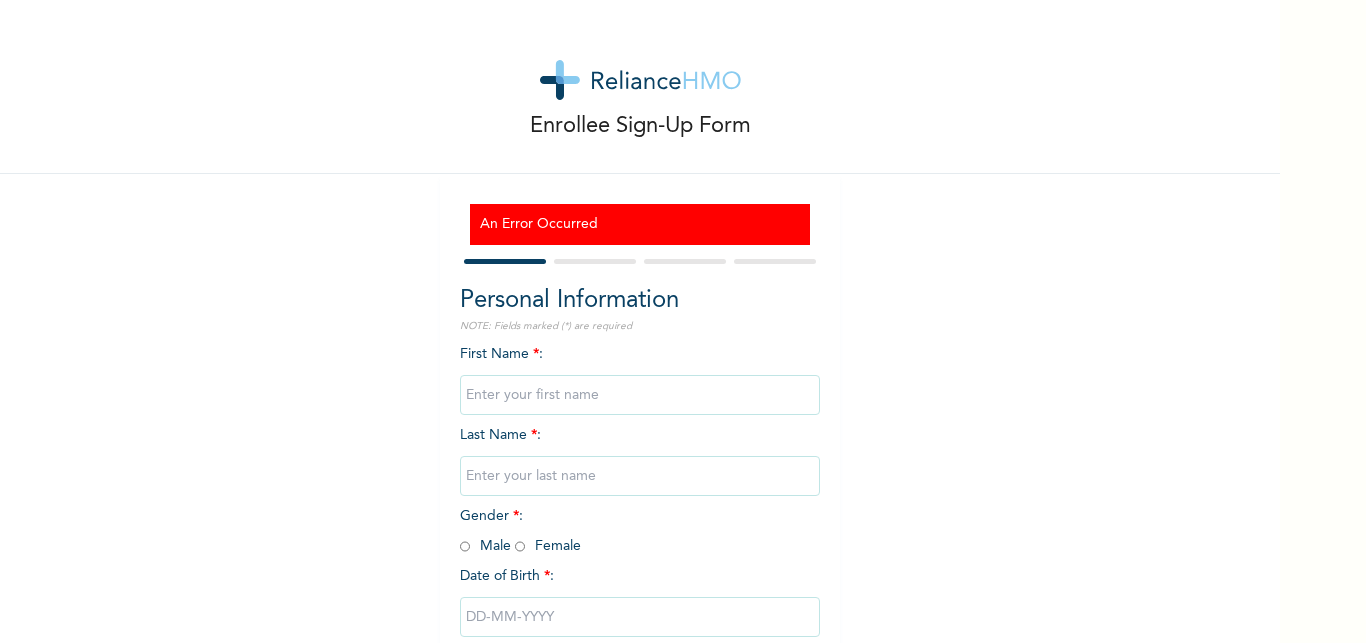 scroll, scrollTop: 0, scrollLeft: 0, axis: both 